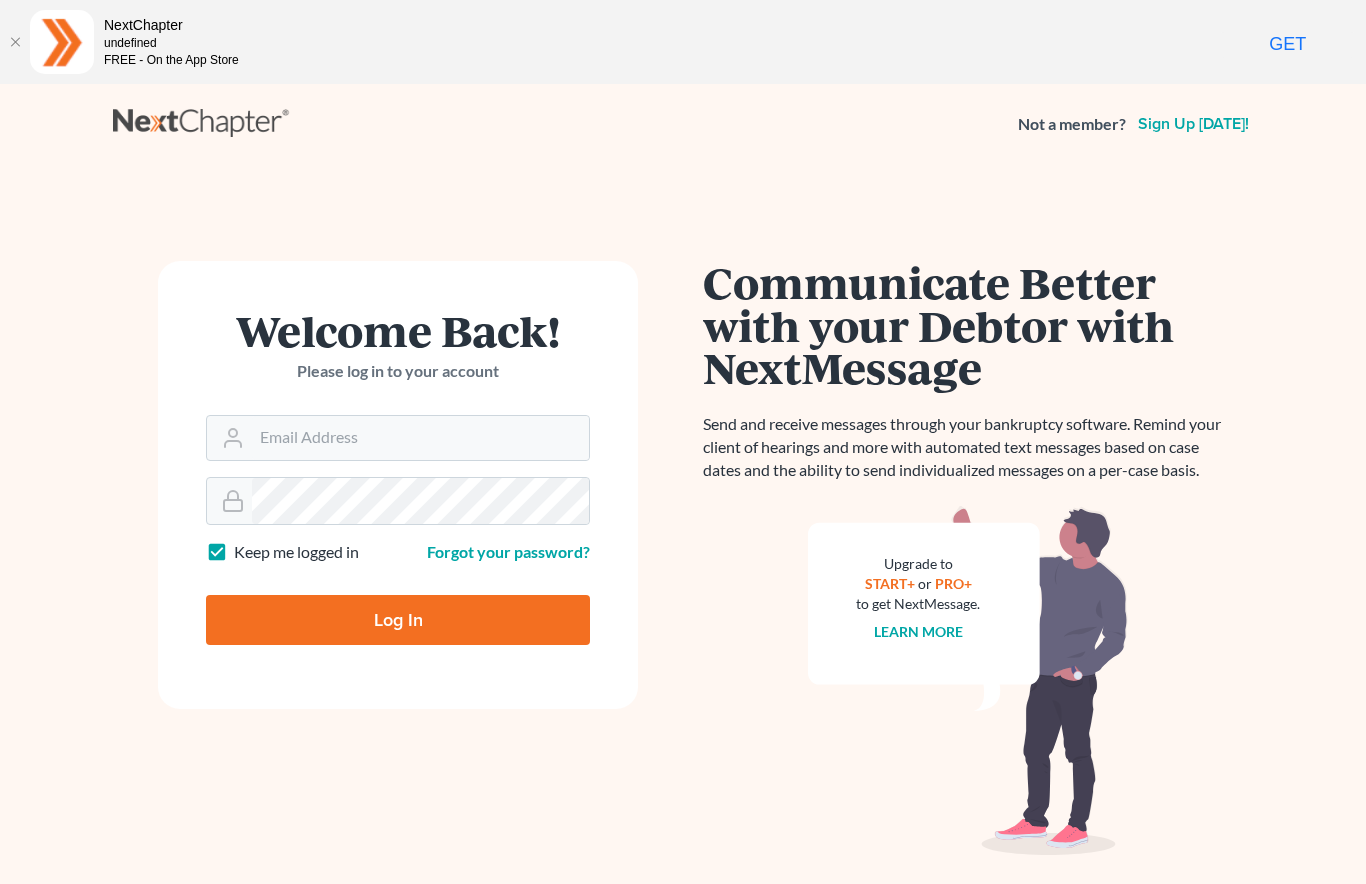 scroll, scrollTop: 0, scrollLeft: 0, axis: both 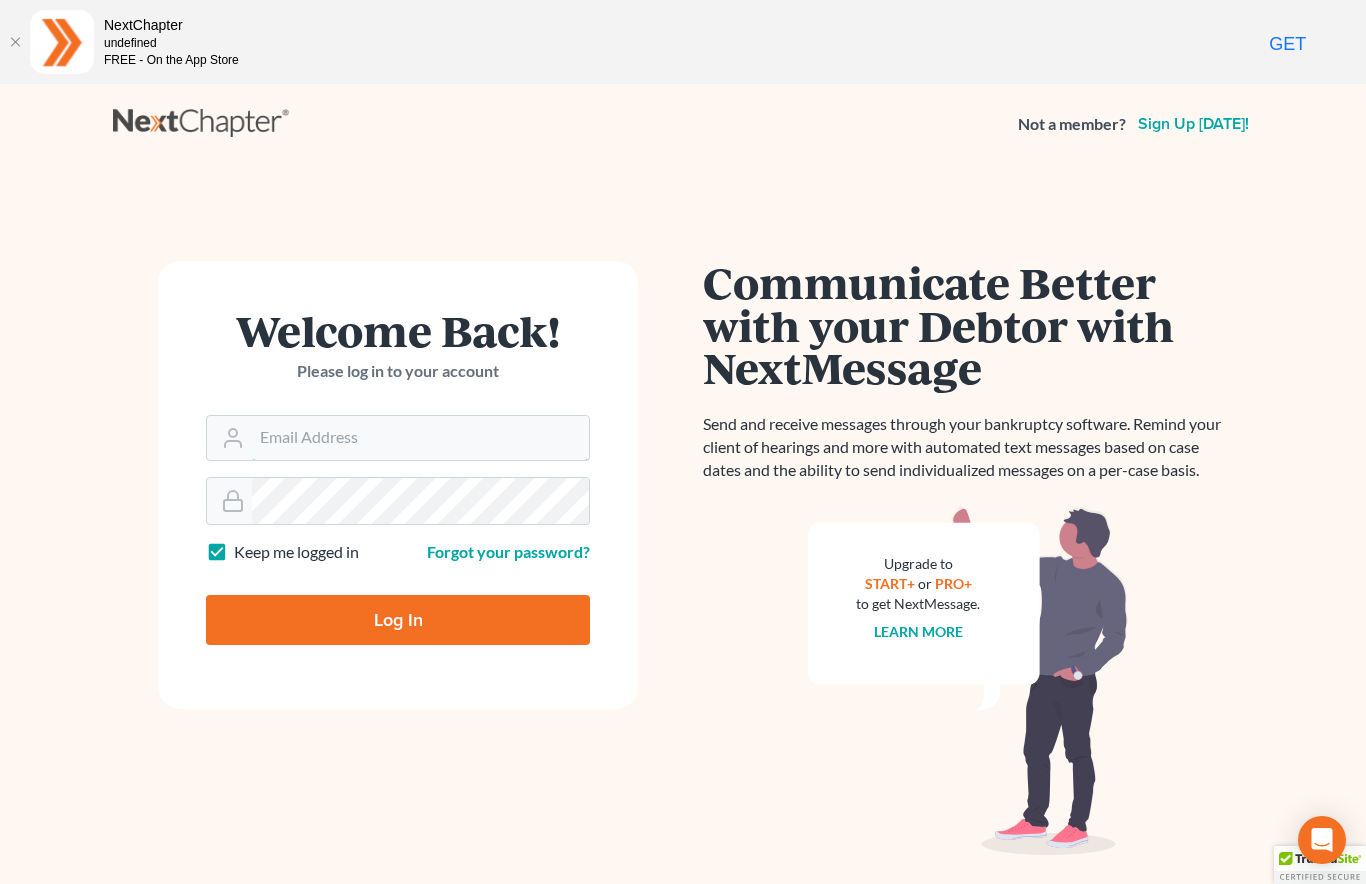 click on "Email Address" at bounding box center (420, 438) 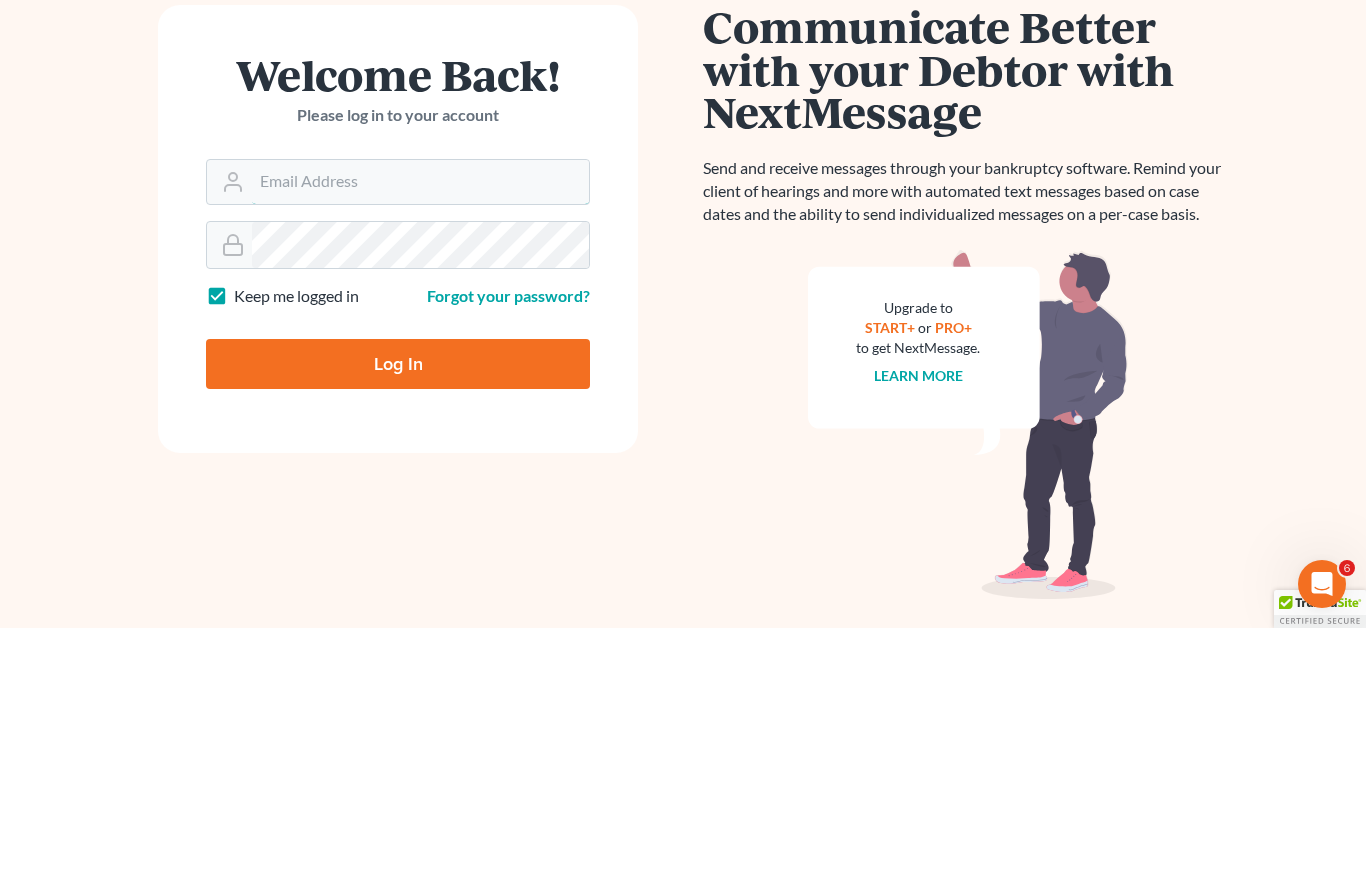 scroll, scrollTop: 0, scrollLeft: 0, axis: both 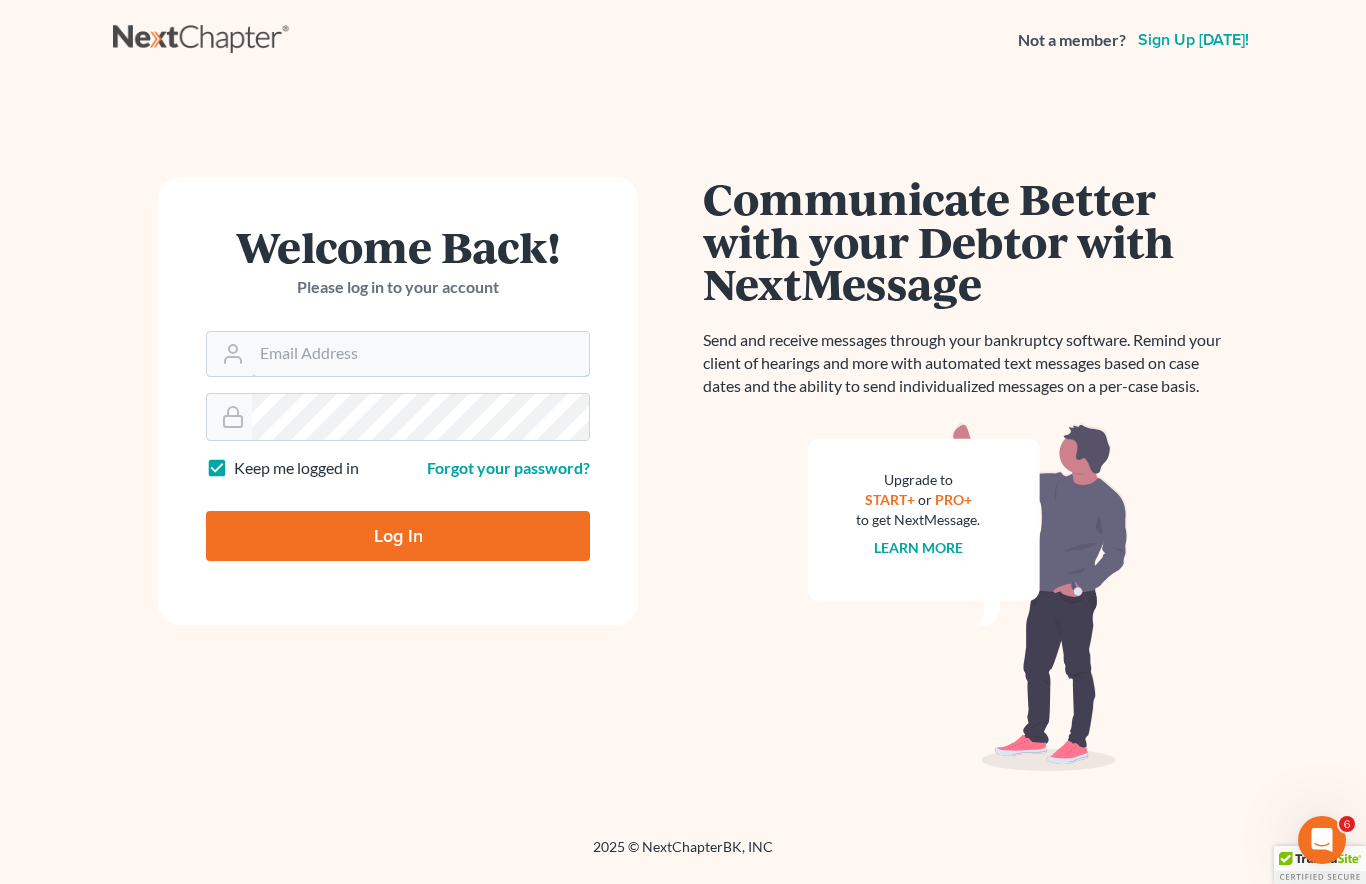 type on "[PERSON_NAME][EMAIL_ADDRESS][DOMAIN_NAME]" 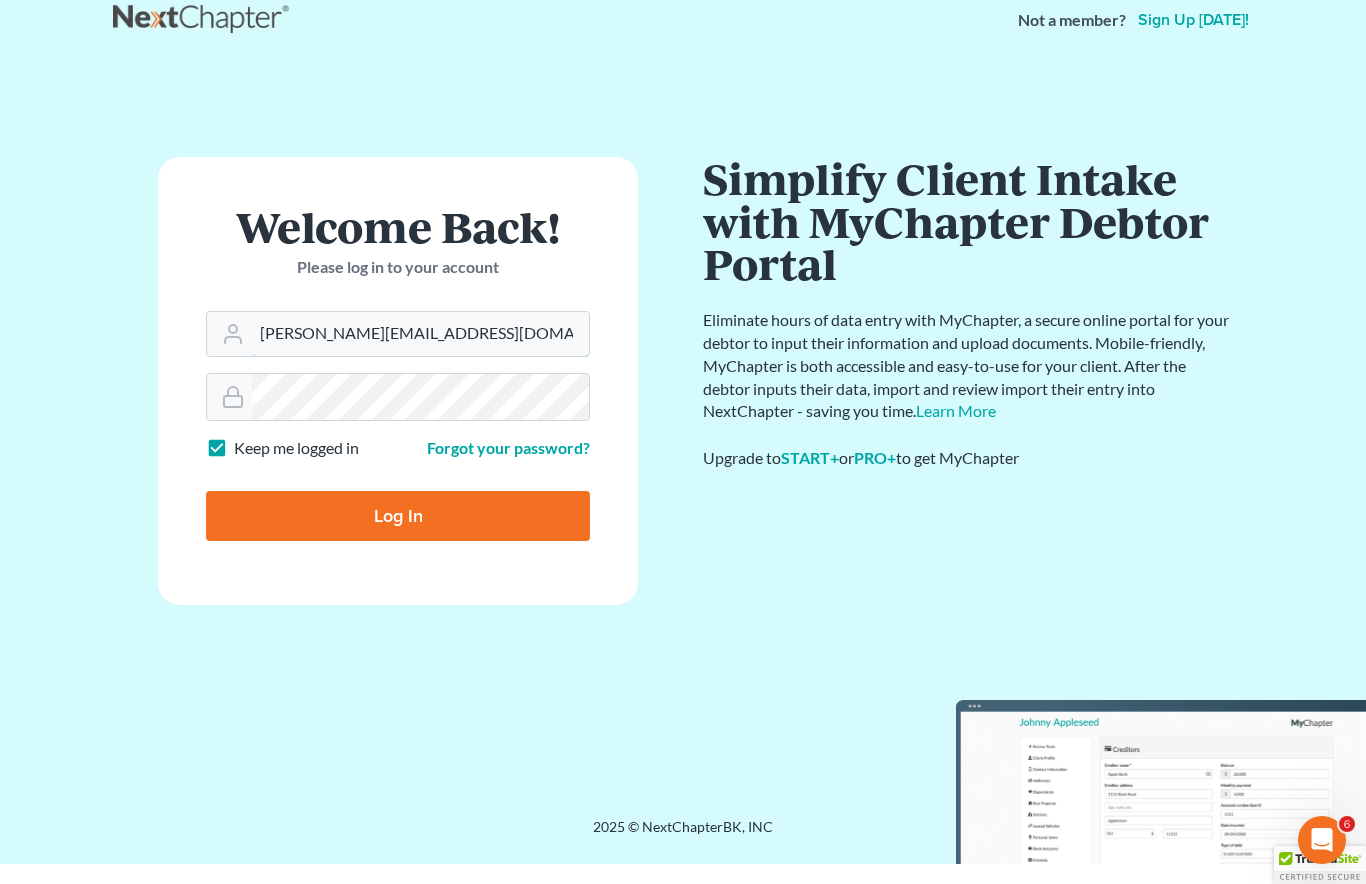 scroll, scrollTop: 84, scrollLeft: 0, axis: vertical 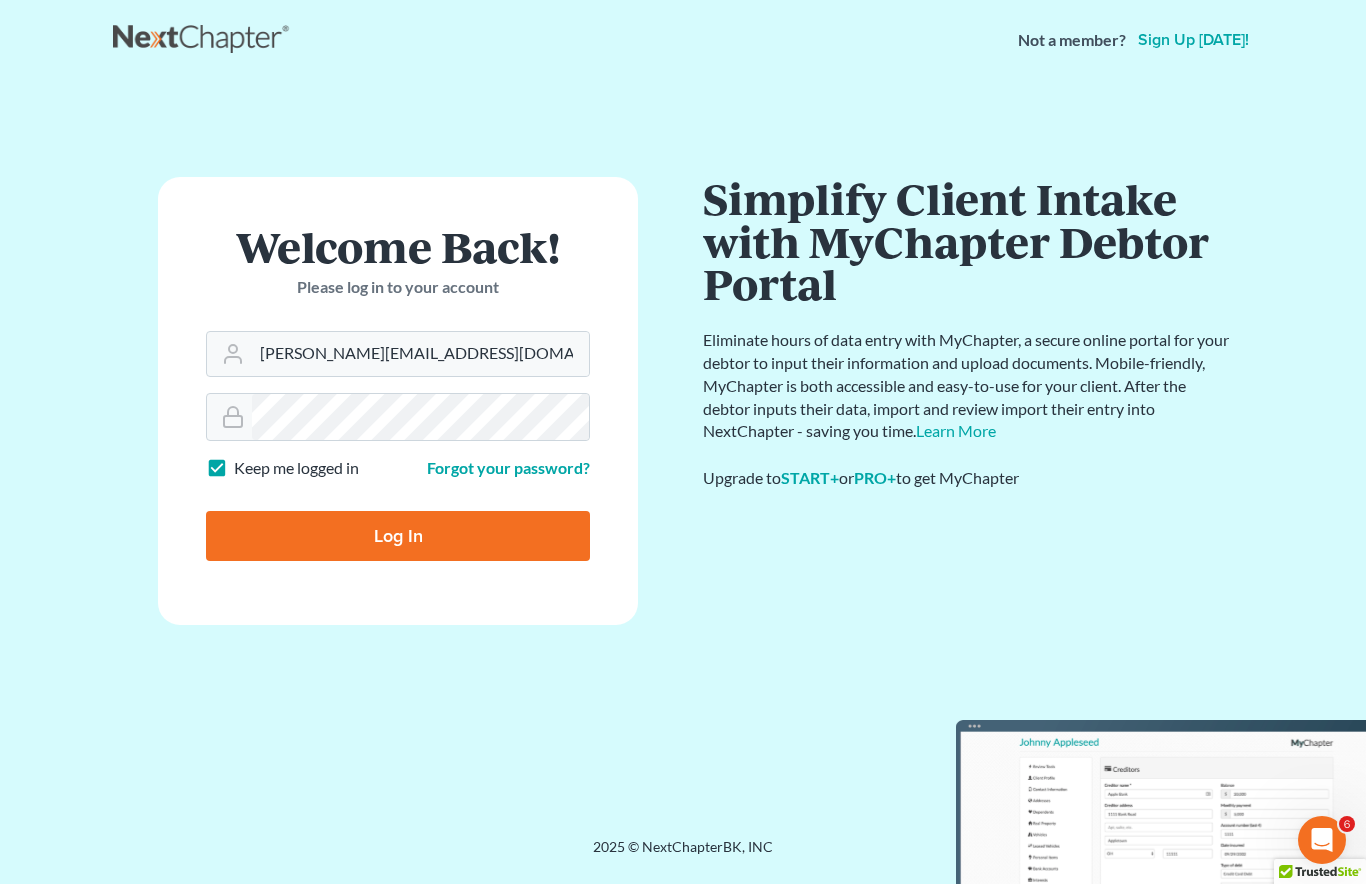 click on "Log In" at bounding box center [398, 536] 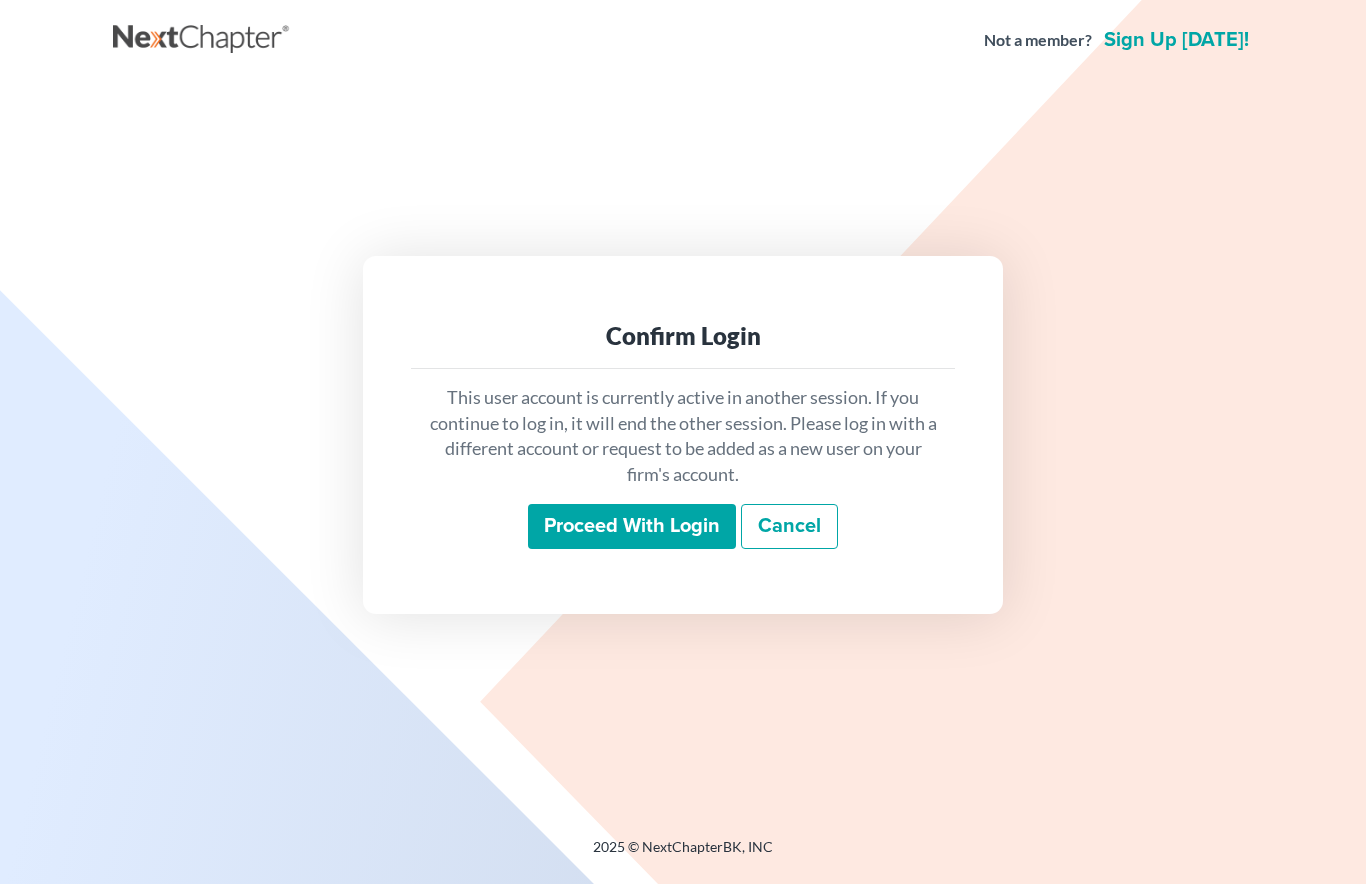 scroll, scrollTop: 0, scrollLeft: 0, axis: both 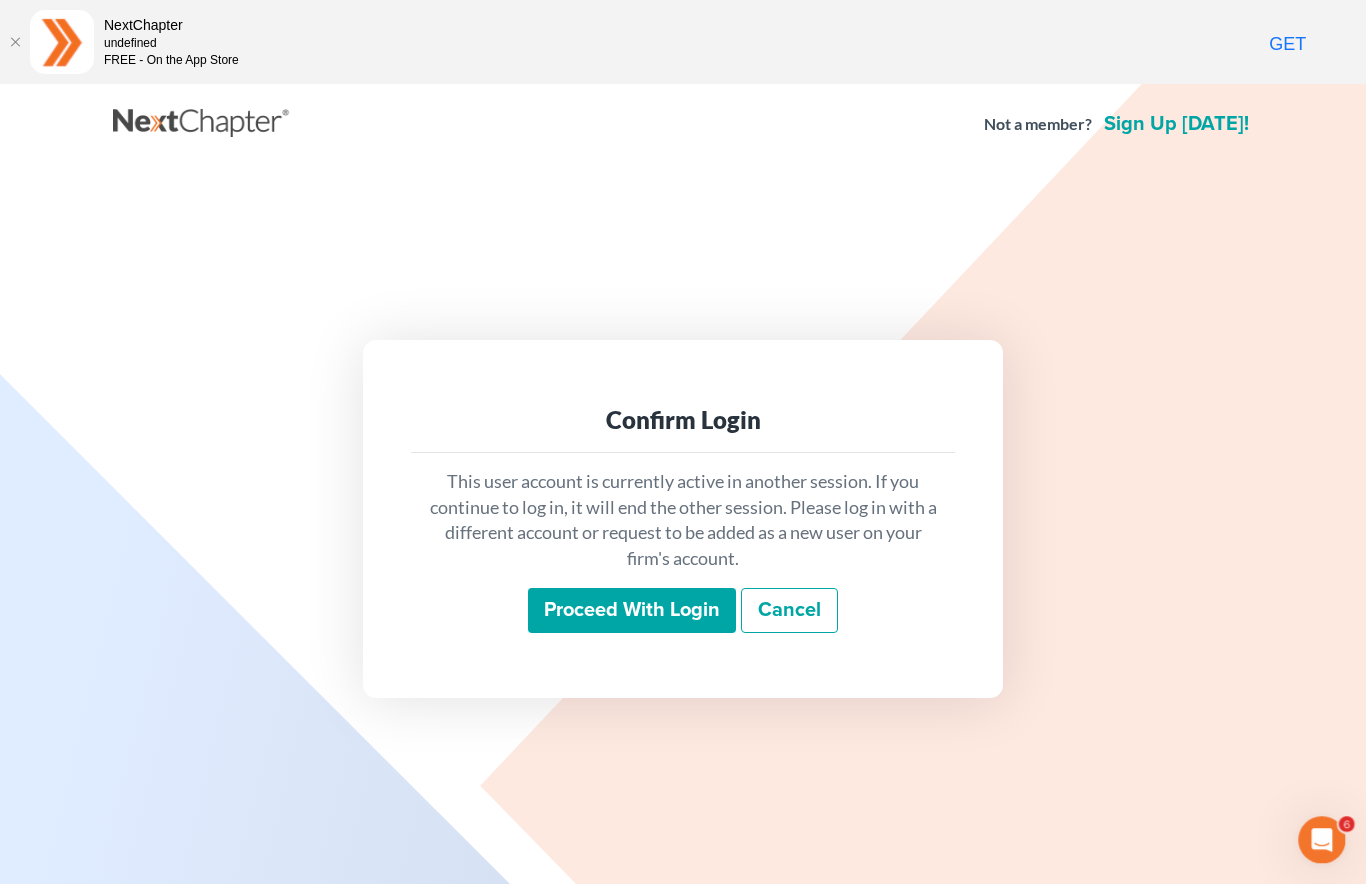 click on "Proceed with login" at bounding box center [632, 611] 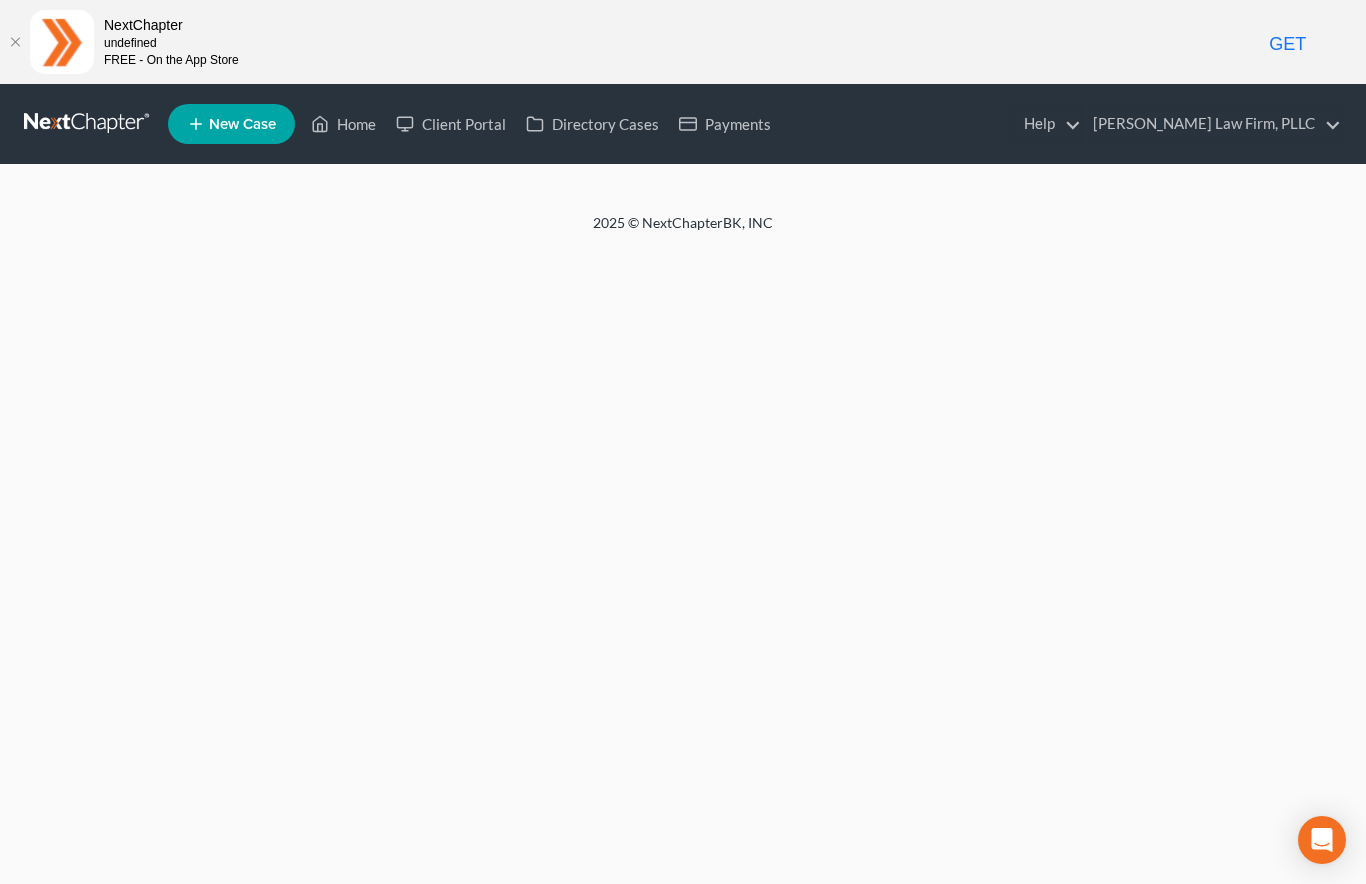 scroll, scrollTop: 0, scrollLeft: 0, axis: both 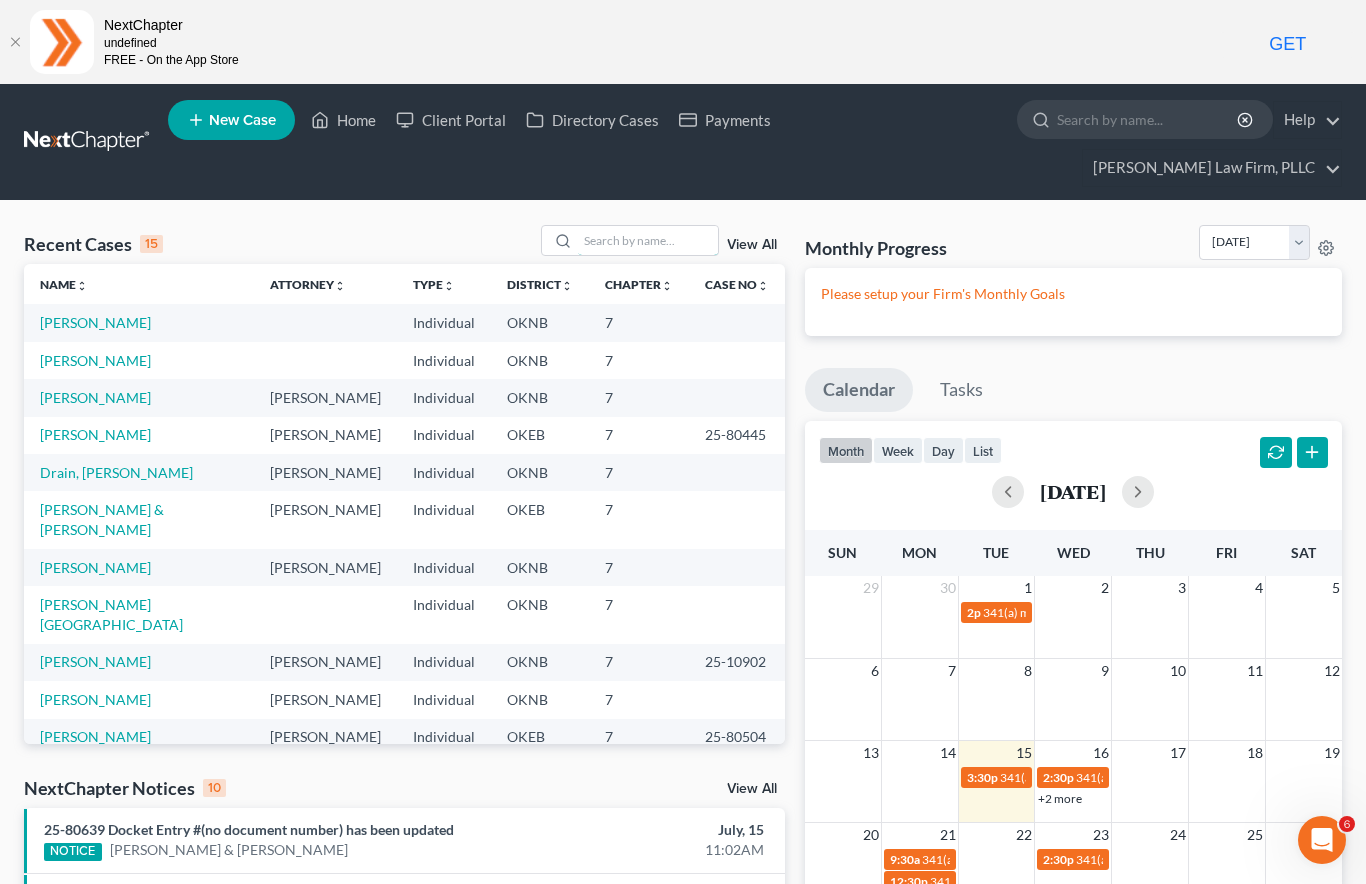 click at bounding box center (648, 240) 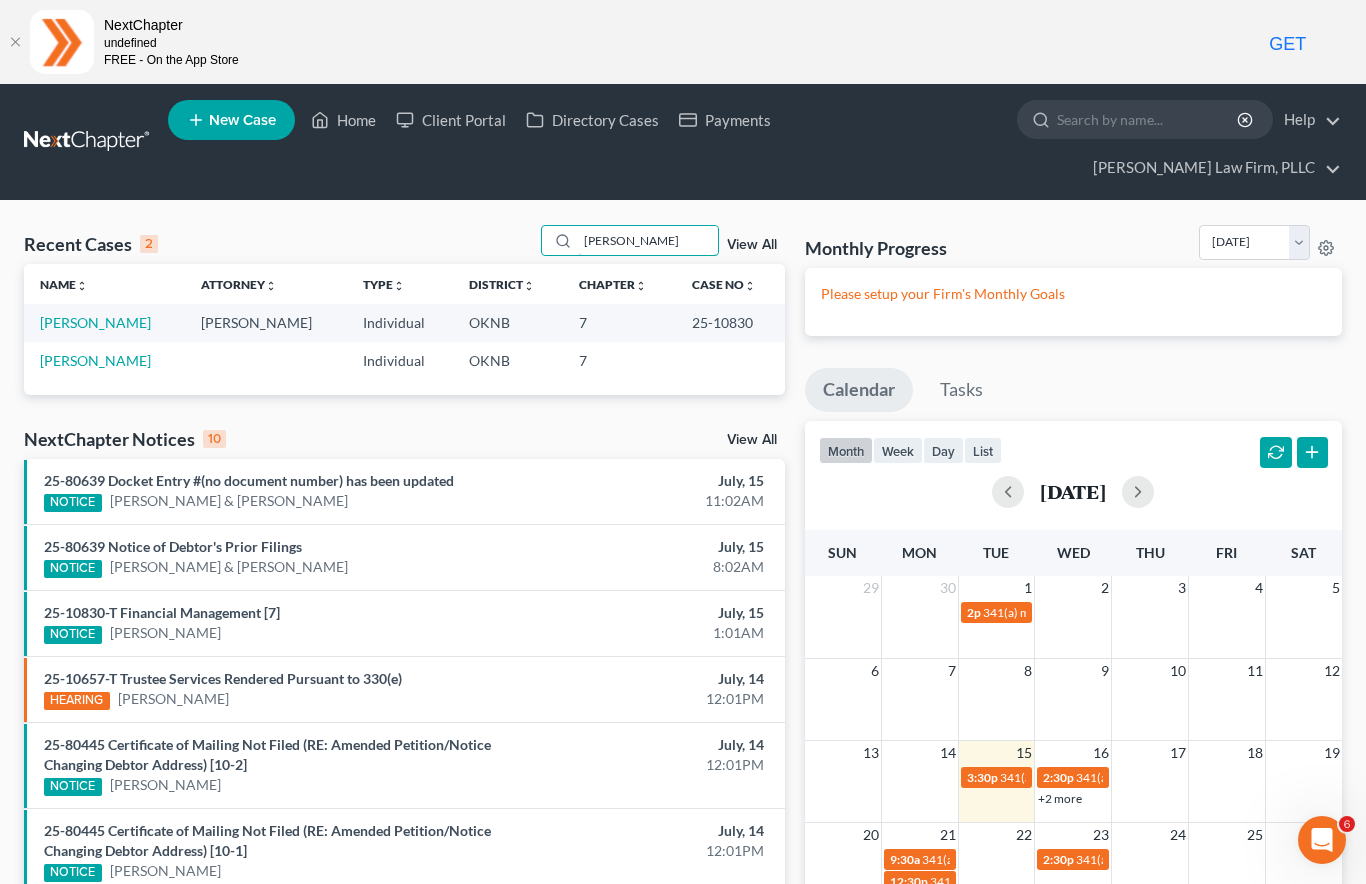 type on "[PERSON_NAME]" 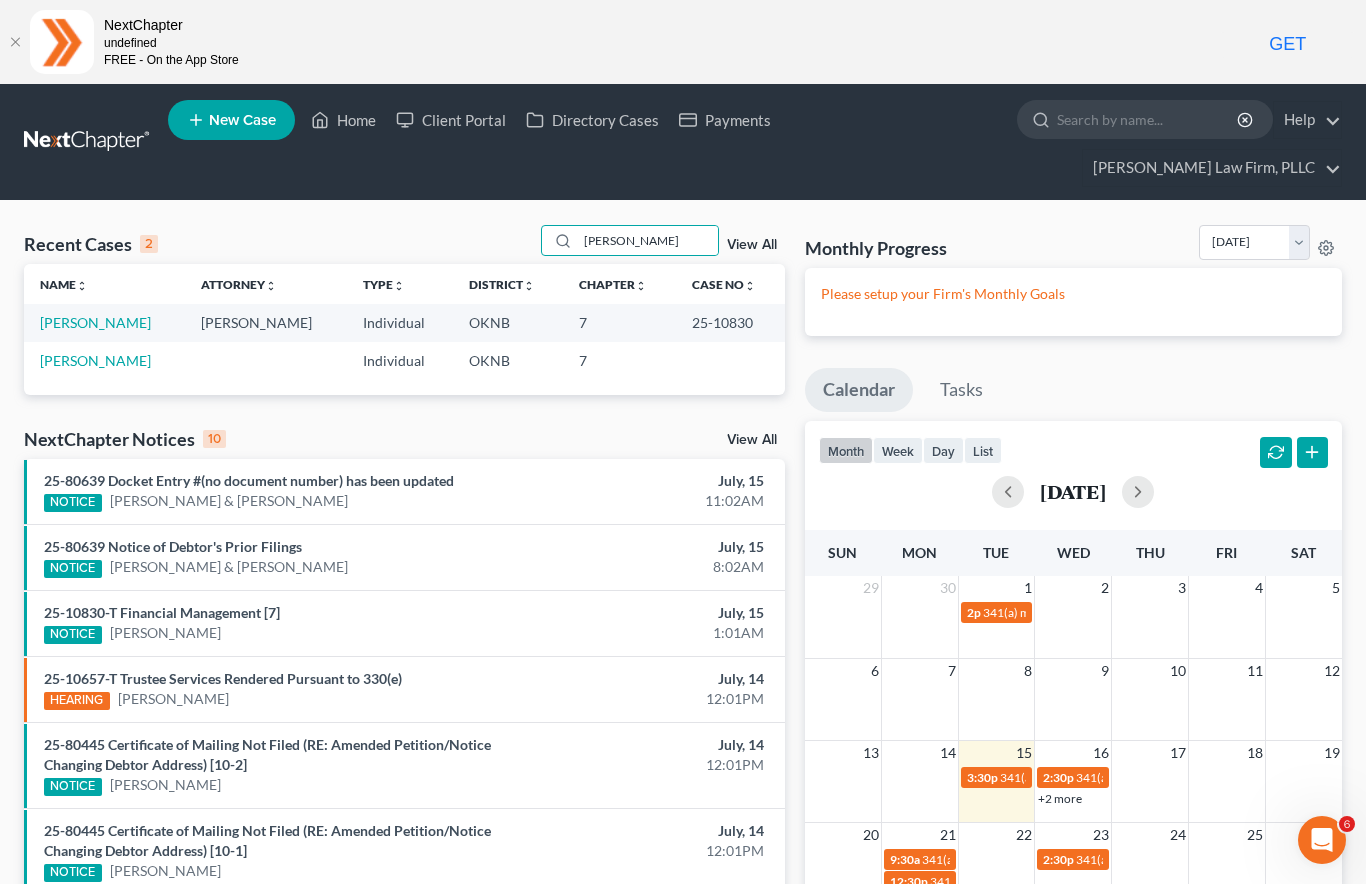 click on "[PERSON_NAME]" at bounding box center (95, 322) 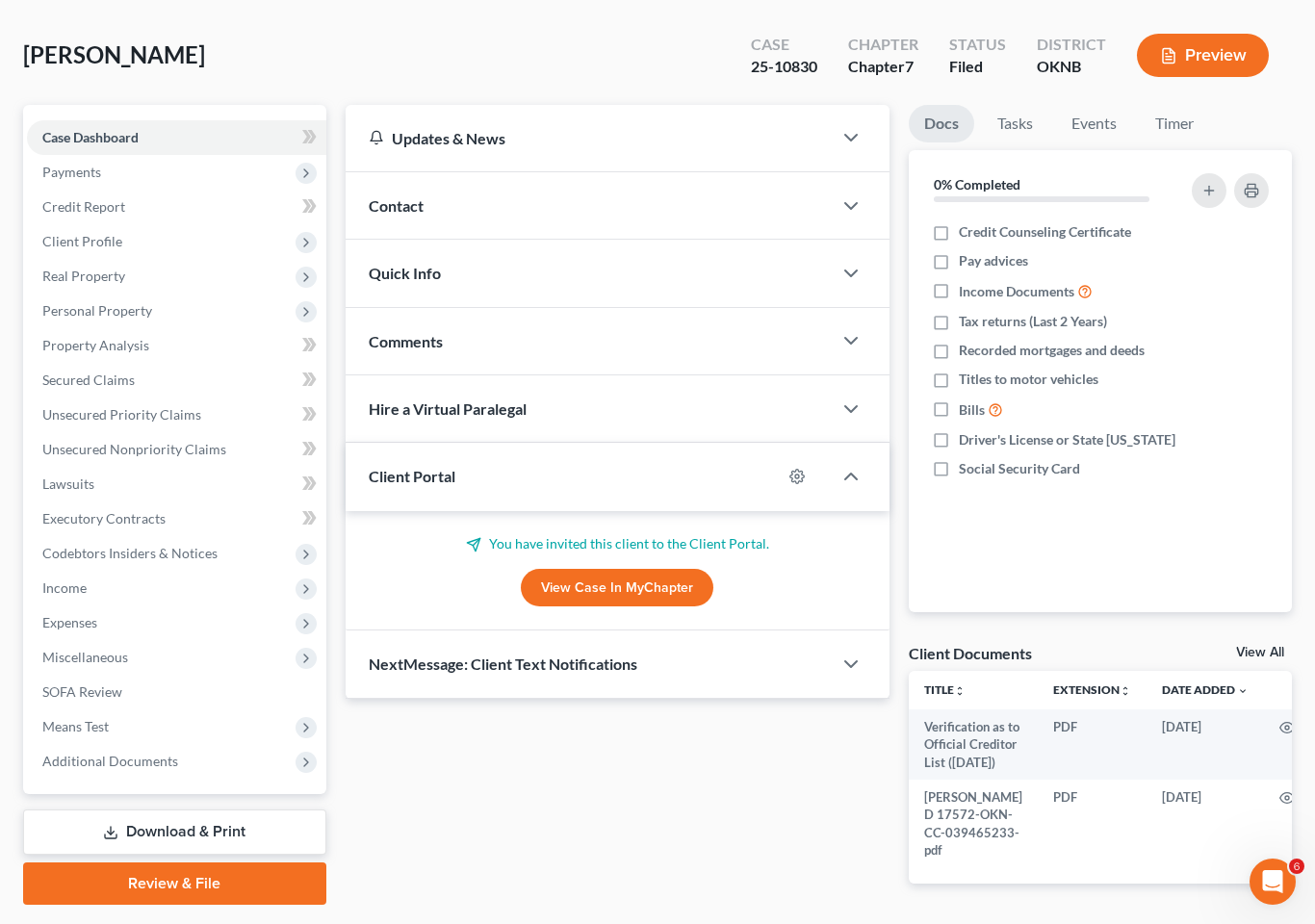 scroll, scrollTop: 213, scrollLeft: 0, axis: vertical 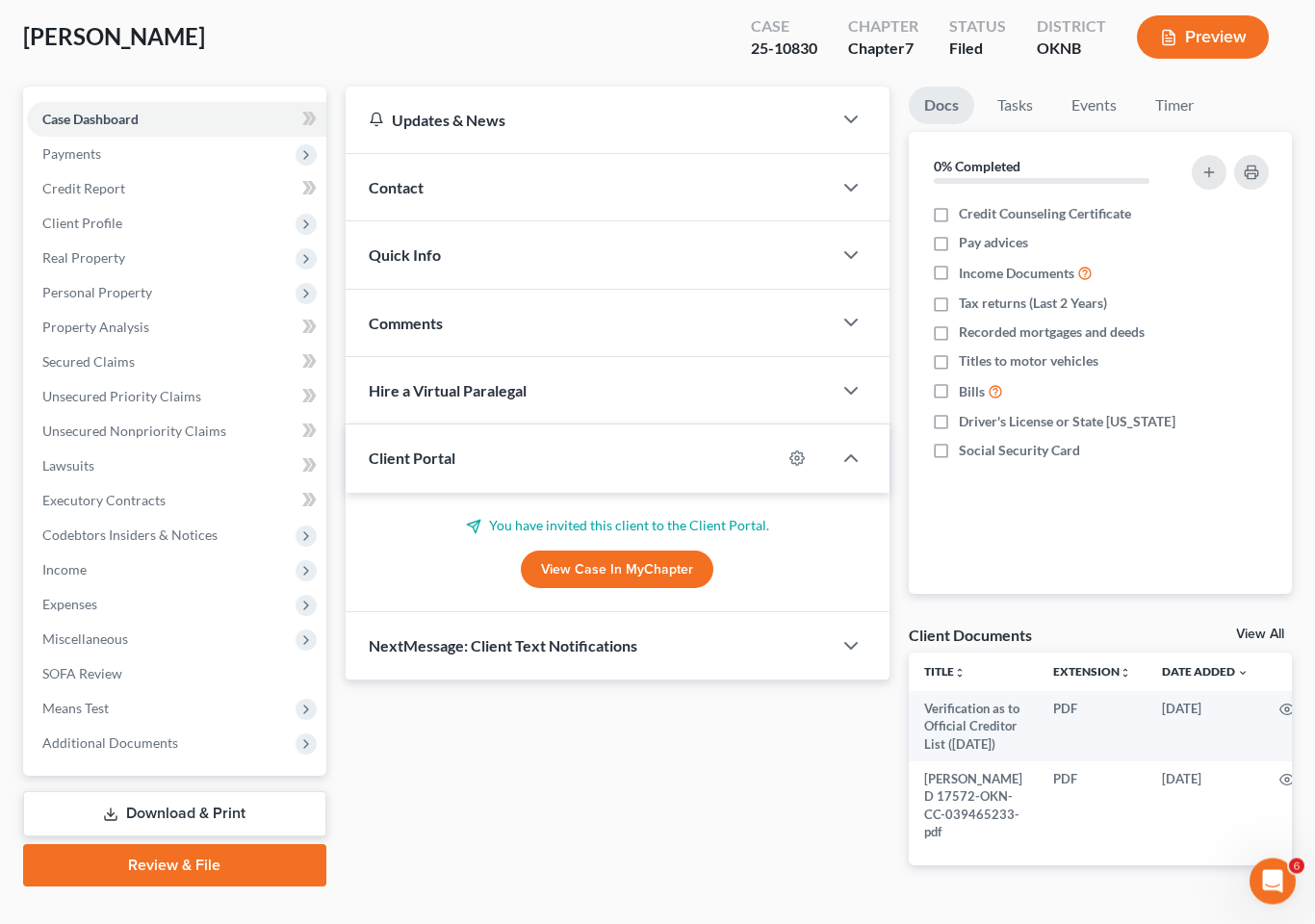 click on "Additional Documents" at bounding box center [176, 744] 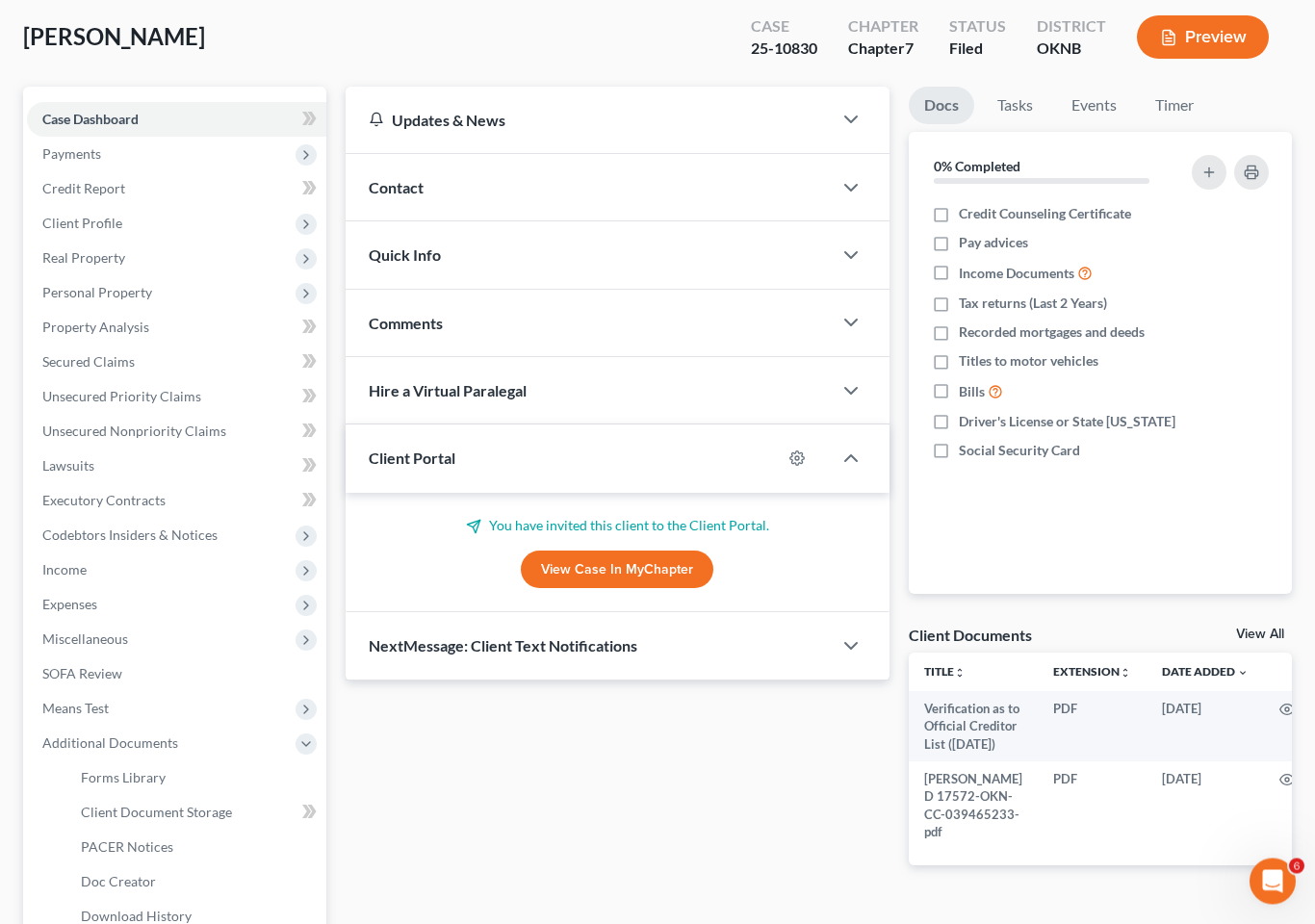 scroll, scrollTop: 214, scrollLeft: 0, axis: vertical 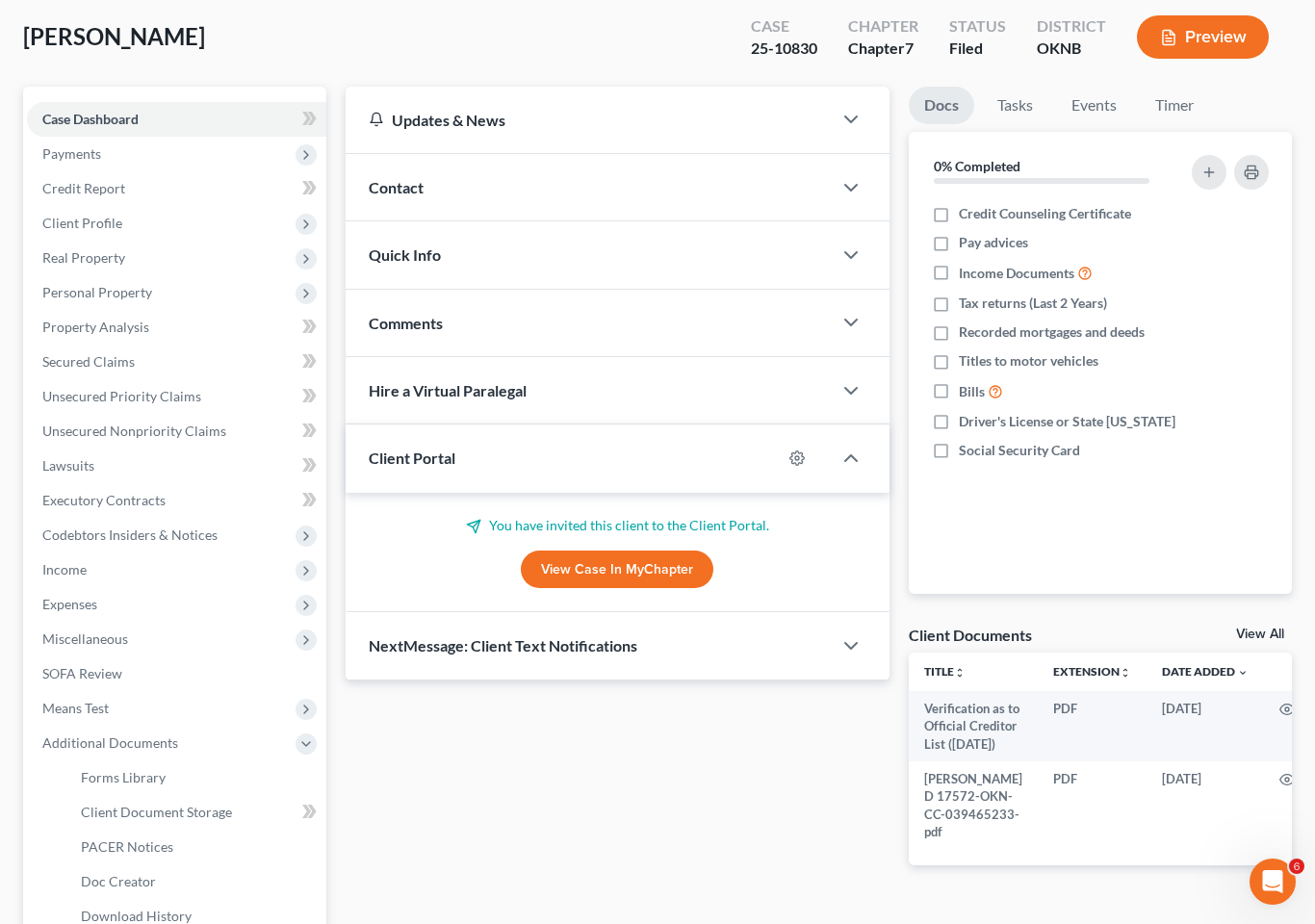 click on "Property Analysis" at bounding box center (176, 327) 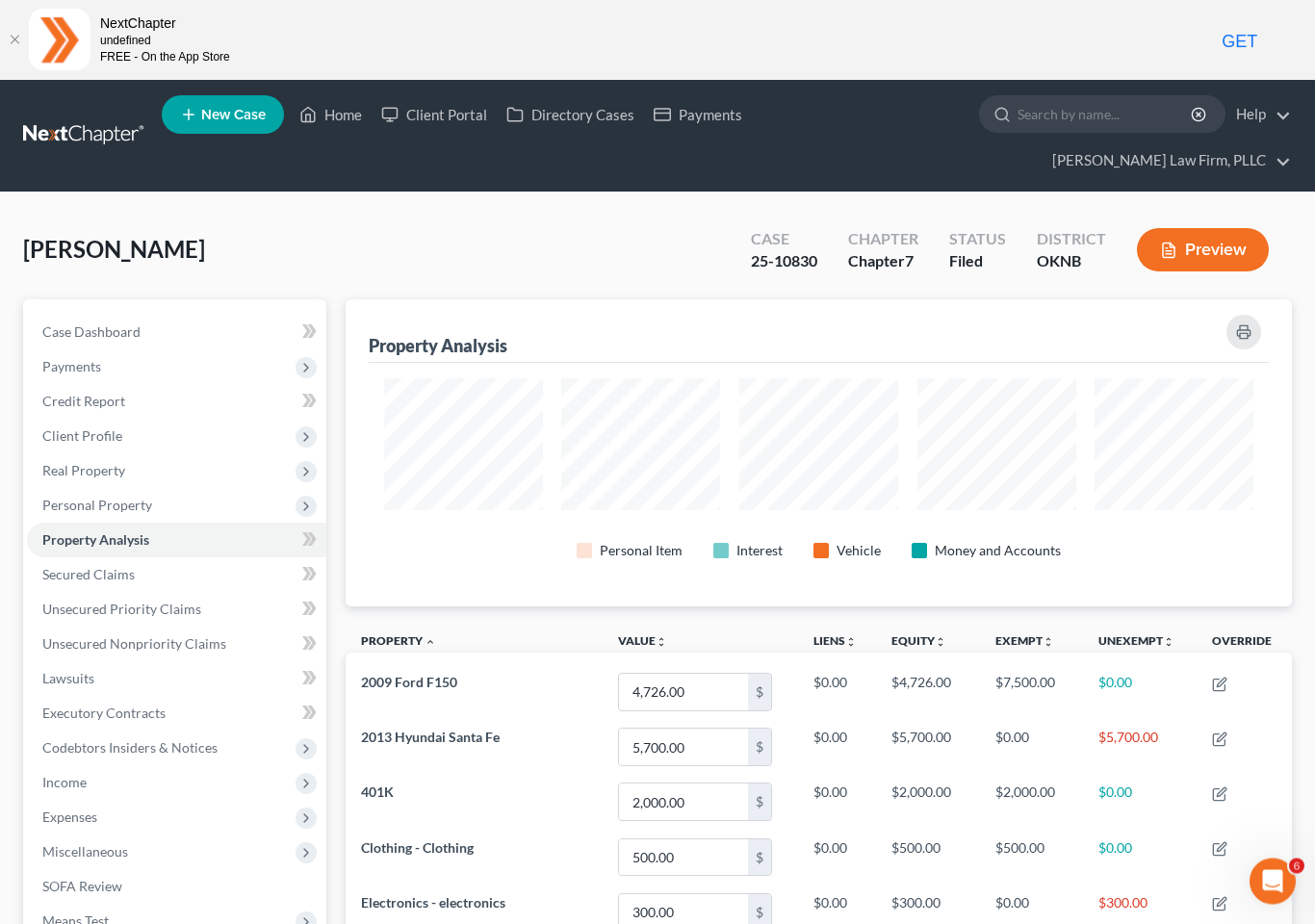 scroll, scrollTop: 0, scrollLeft: 0, axis: both 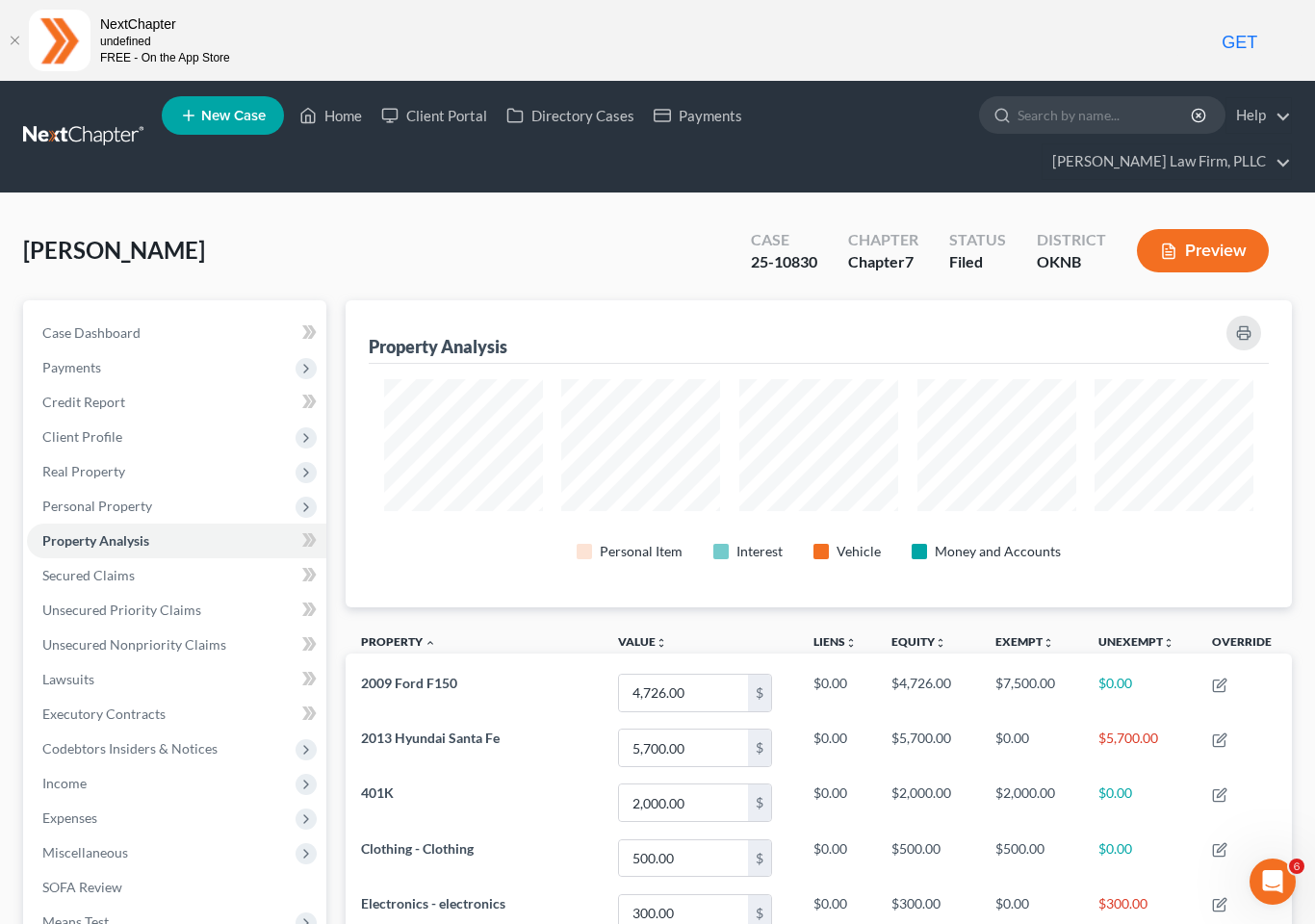 click on "Personal Property" at bounding box center [176, 506] 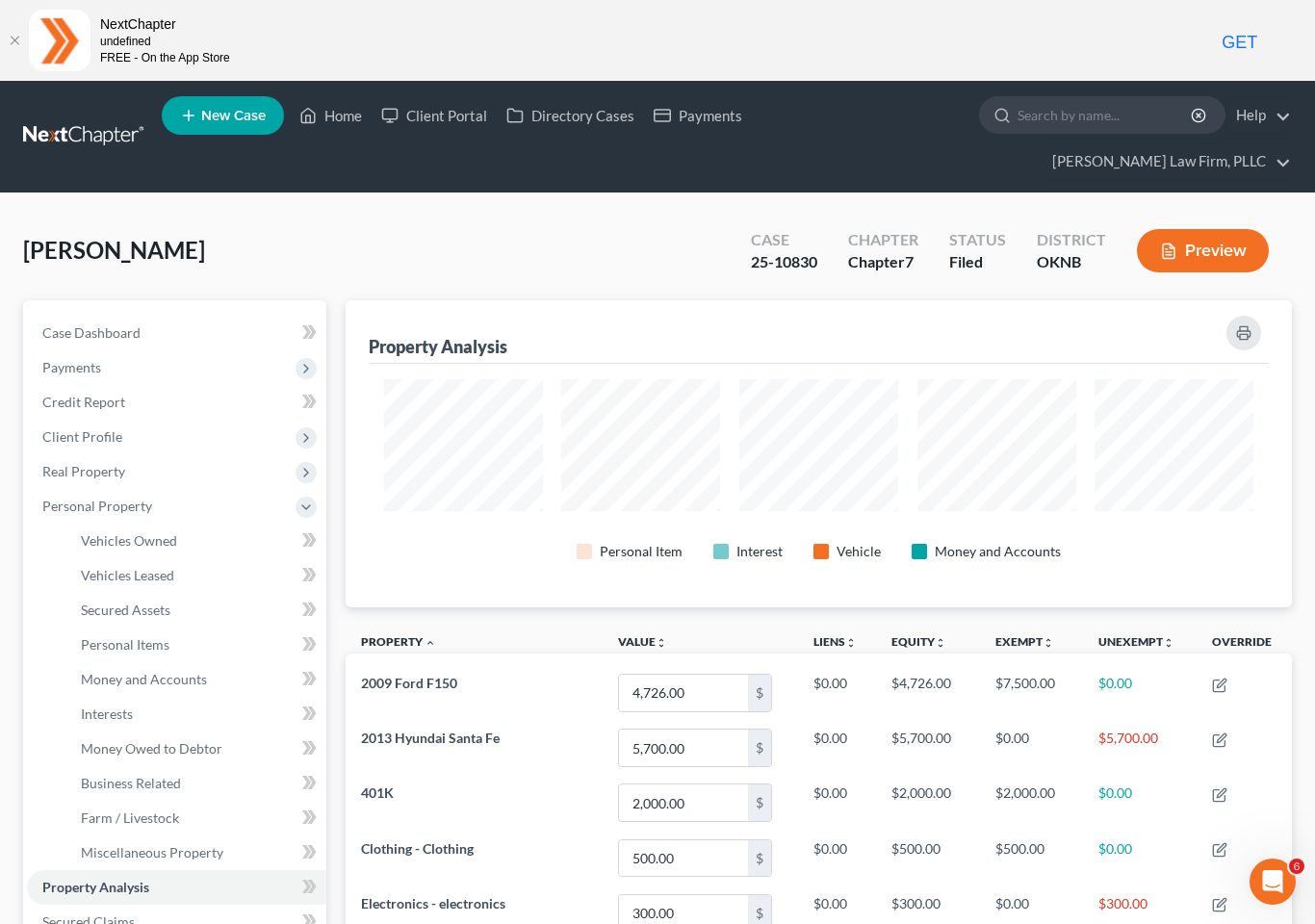 click on "Vehicles Owned" at bounding box center (195, 541) 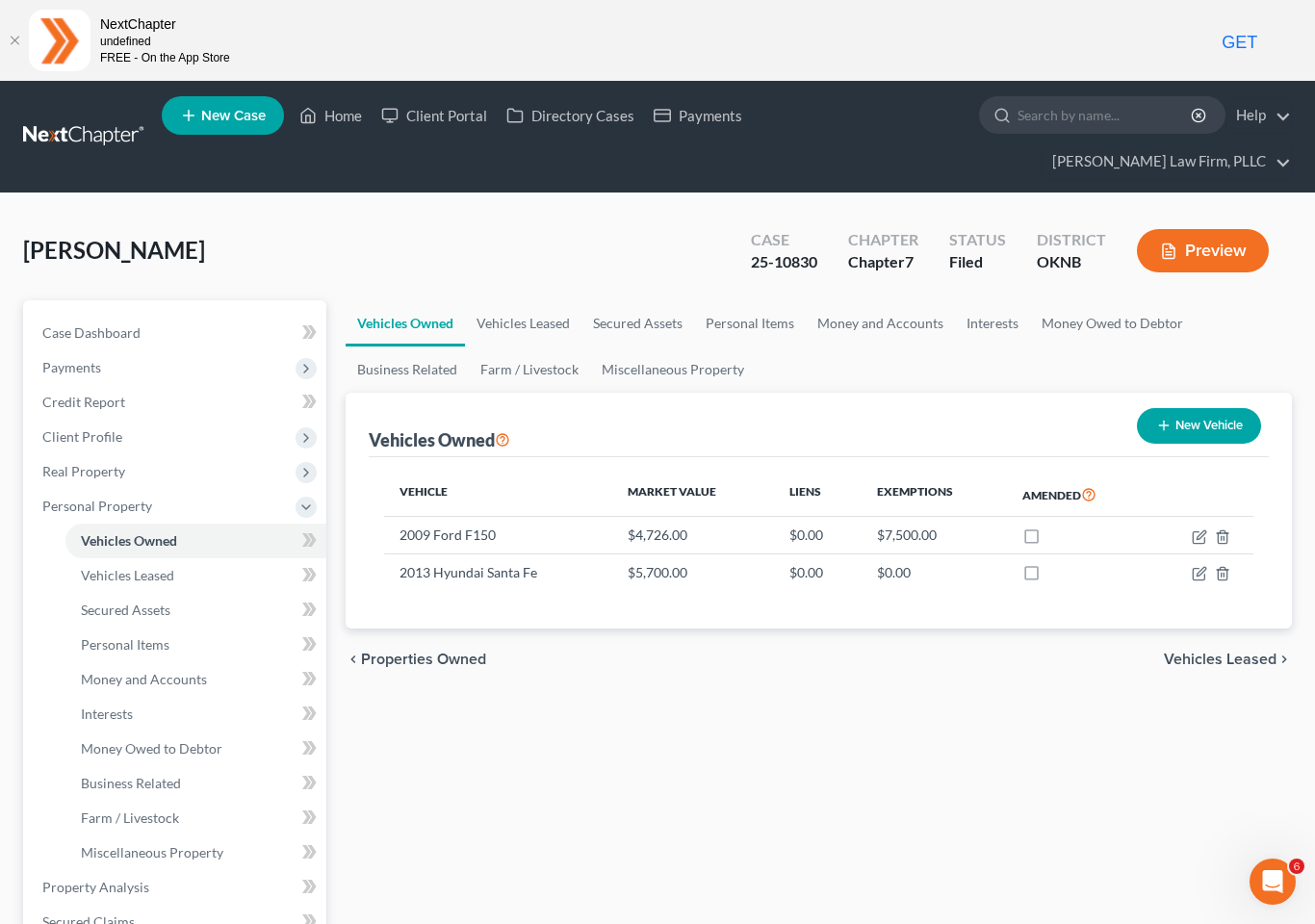 click on "2013 Hyundai Santa Fe" at bounding box center (498, 572) 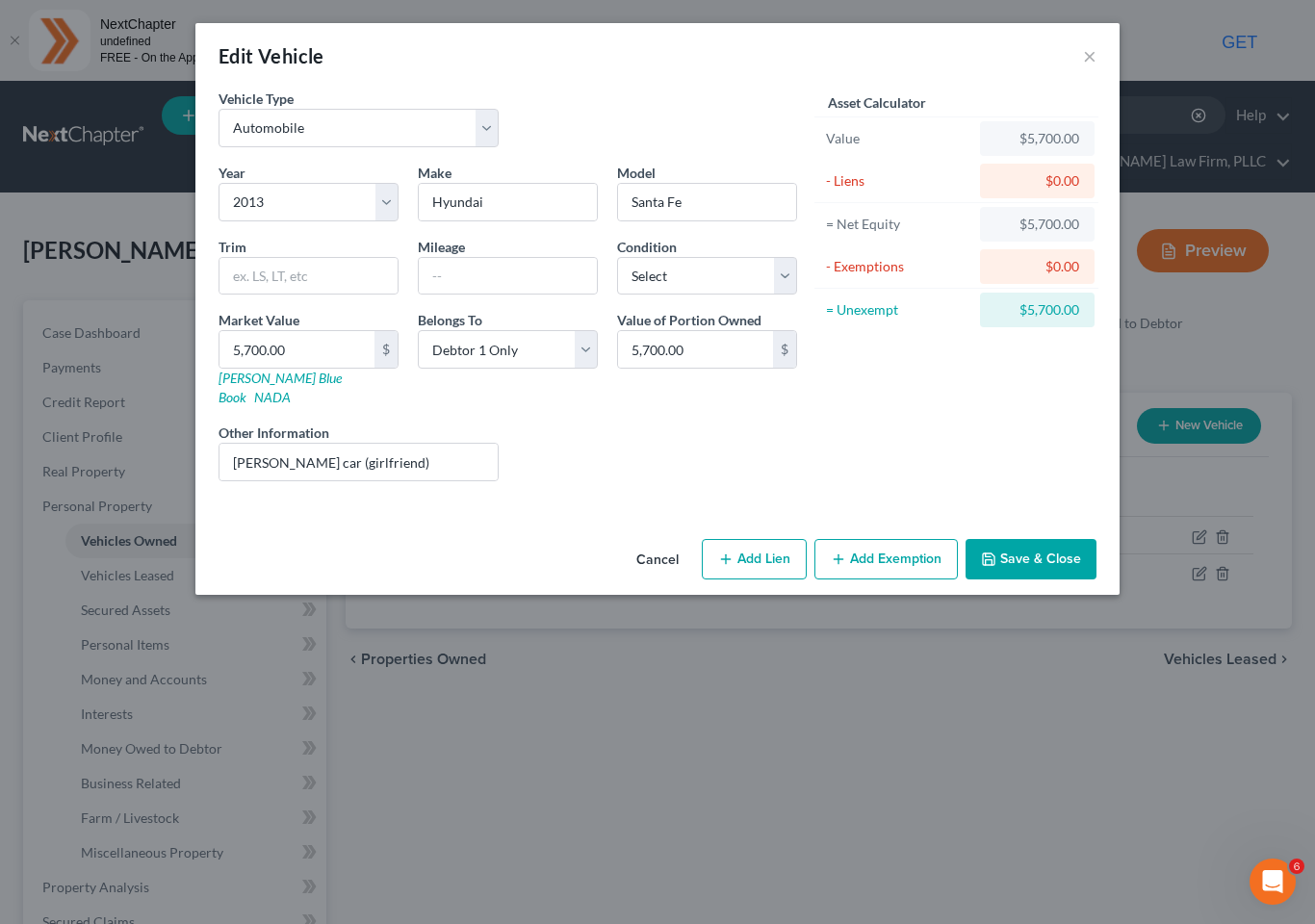 click on "×" at bounding box center (1090, 56) 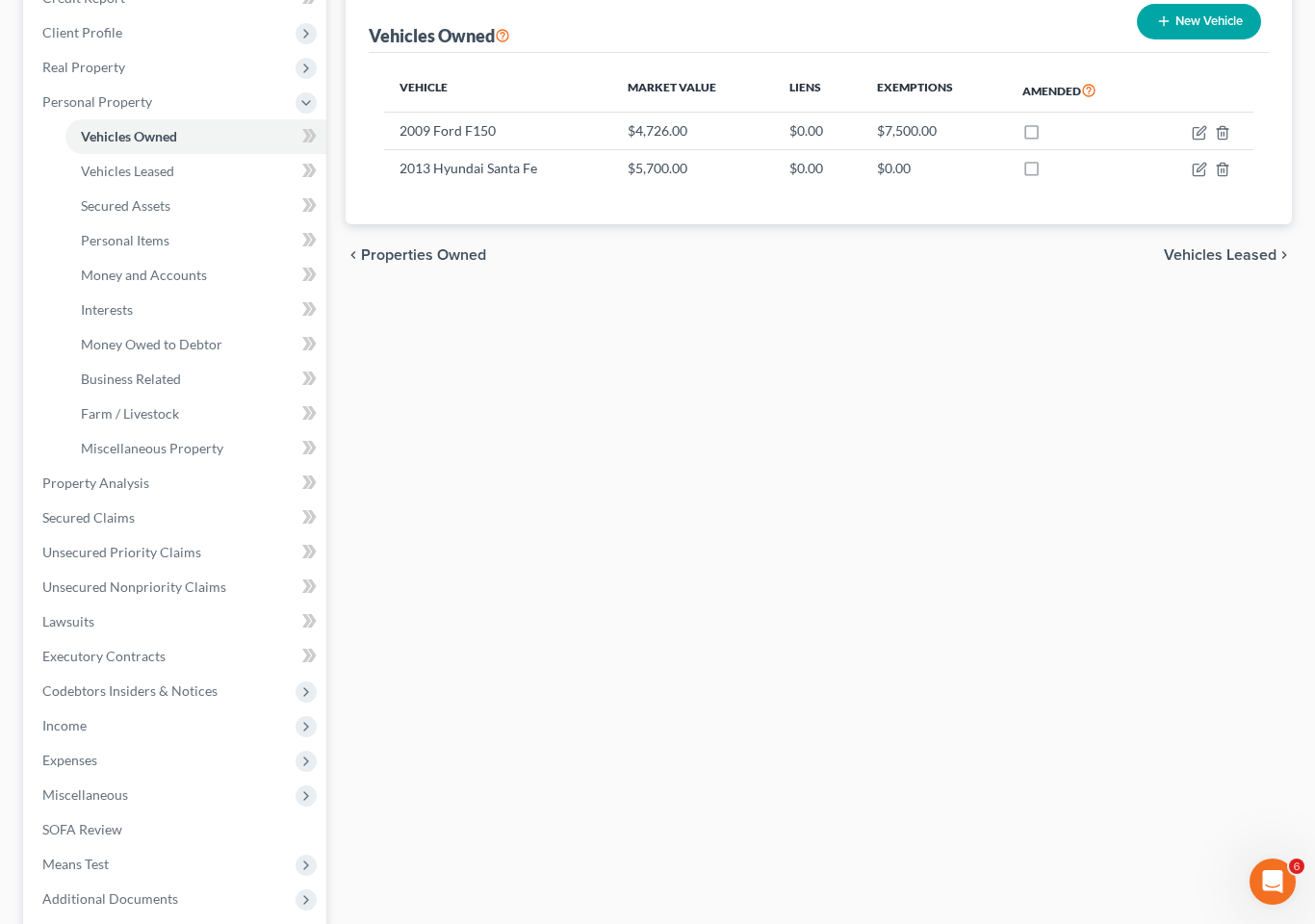 scroll, scrollTop: 406, scrollLeft: 0, axis: vertical 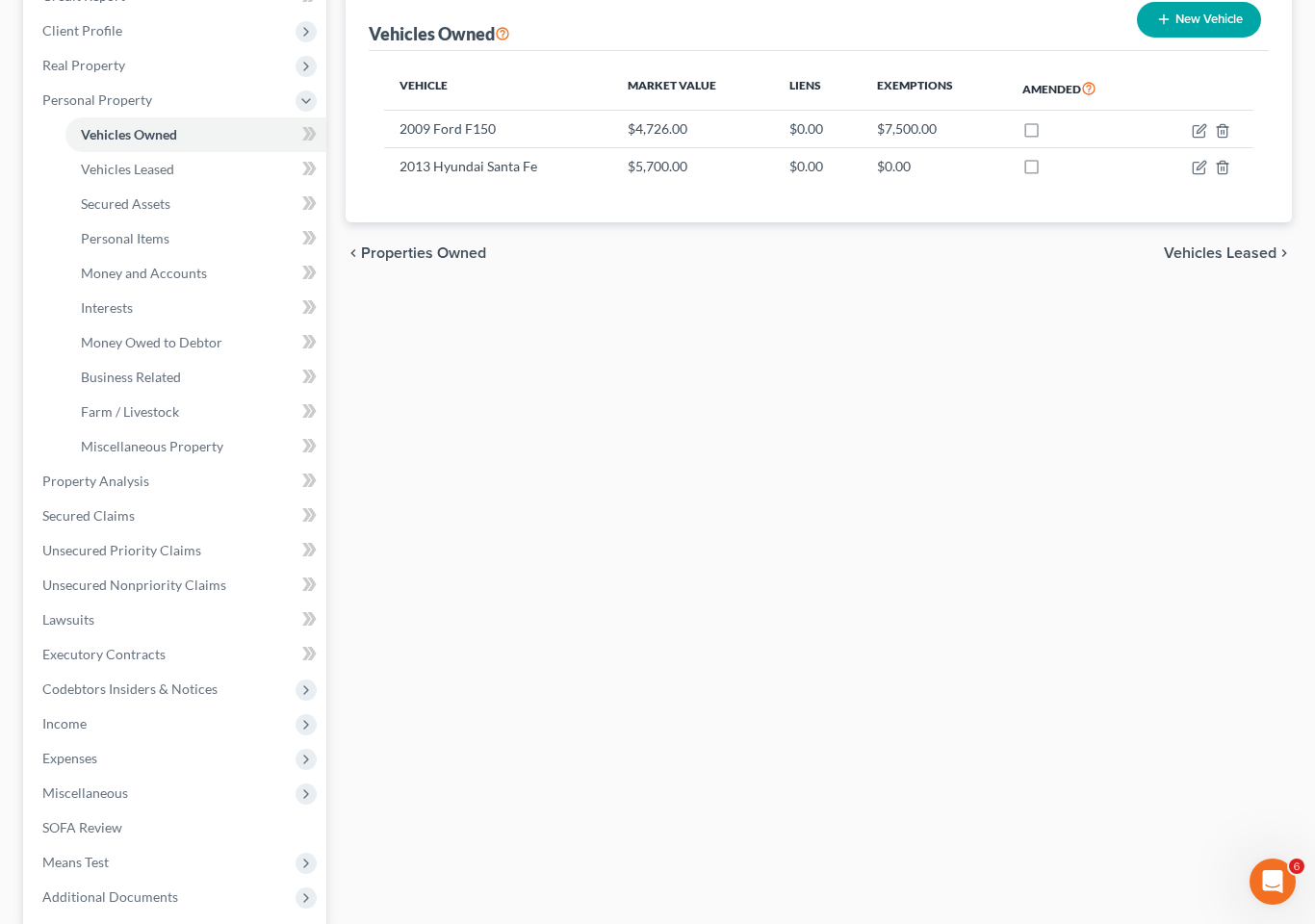 click on "Additional Documents" at bounding box center [176, 897] 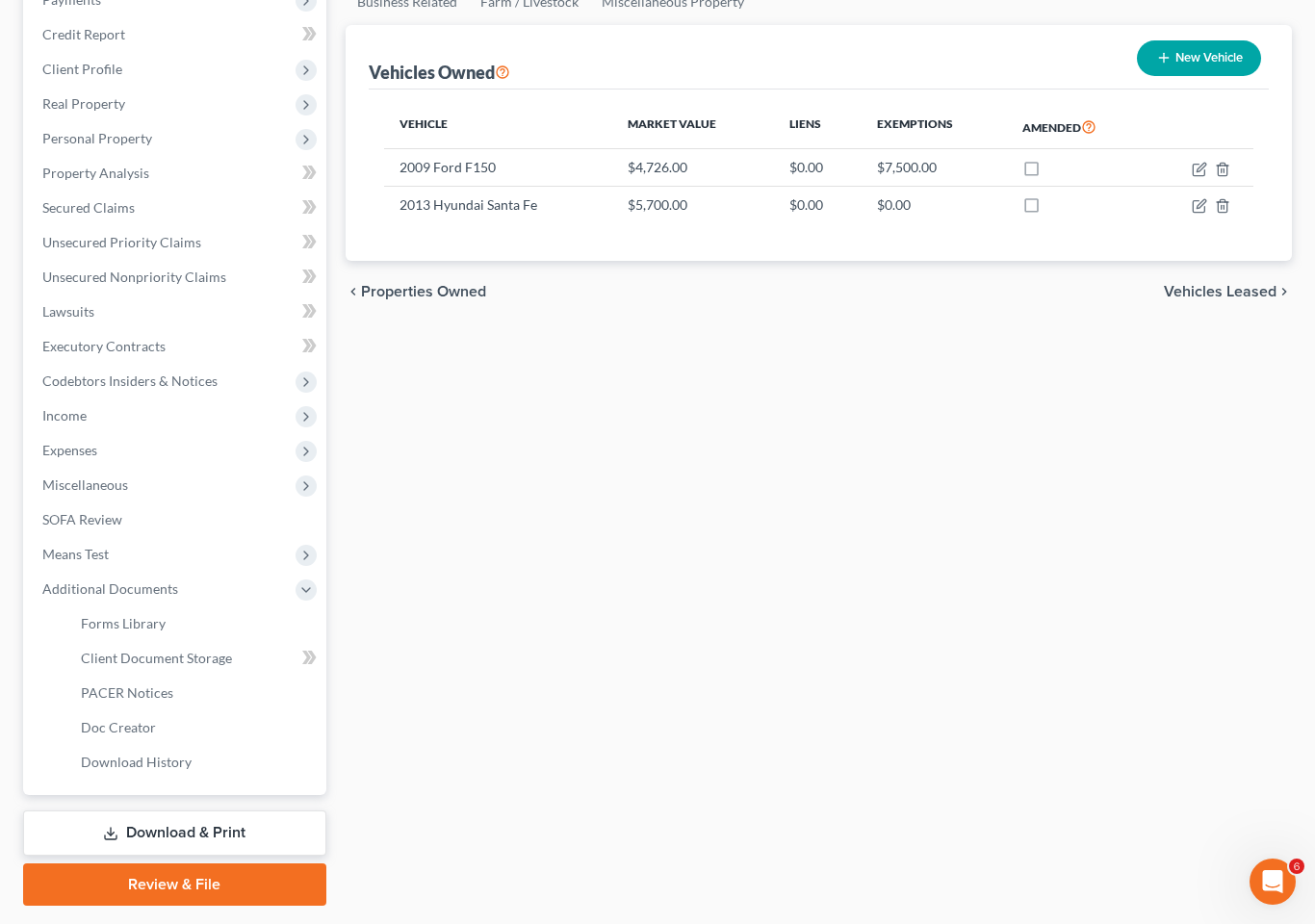 click on "Client Document Storage" at bounding box center [156, 657] 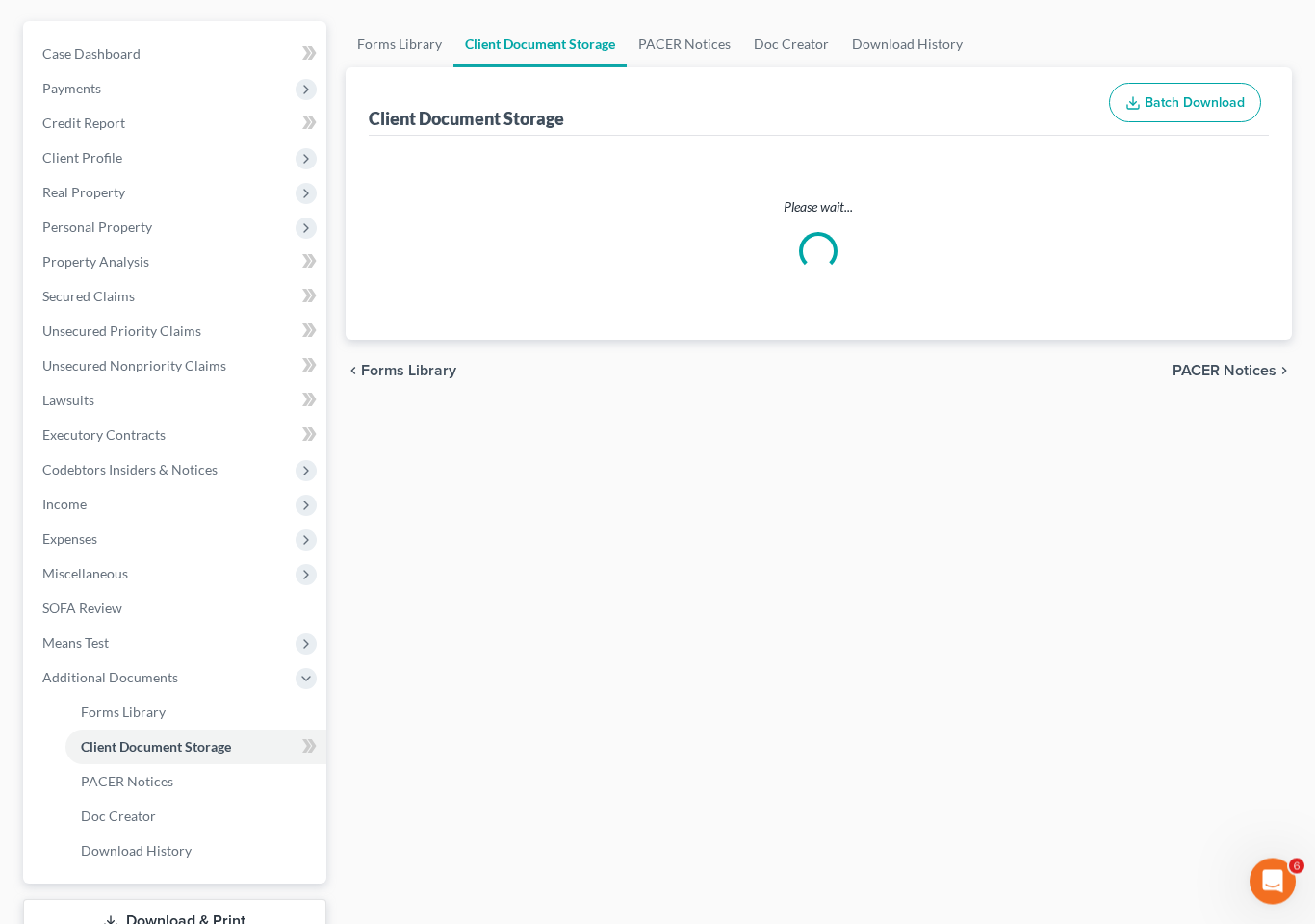 scroll, scrollTop: 12, scrollLeft: 0, axis: vertical 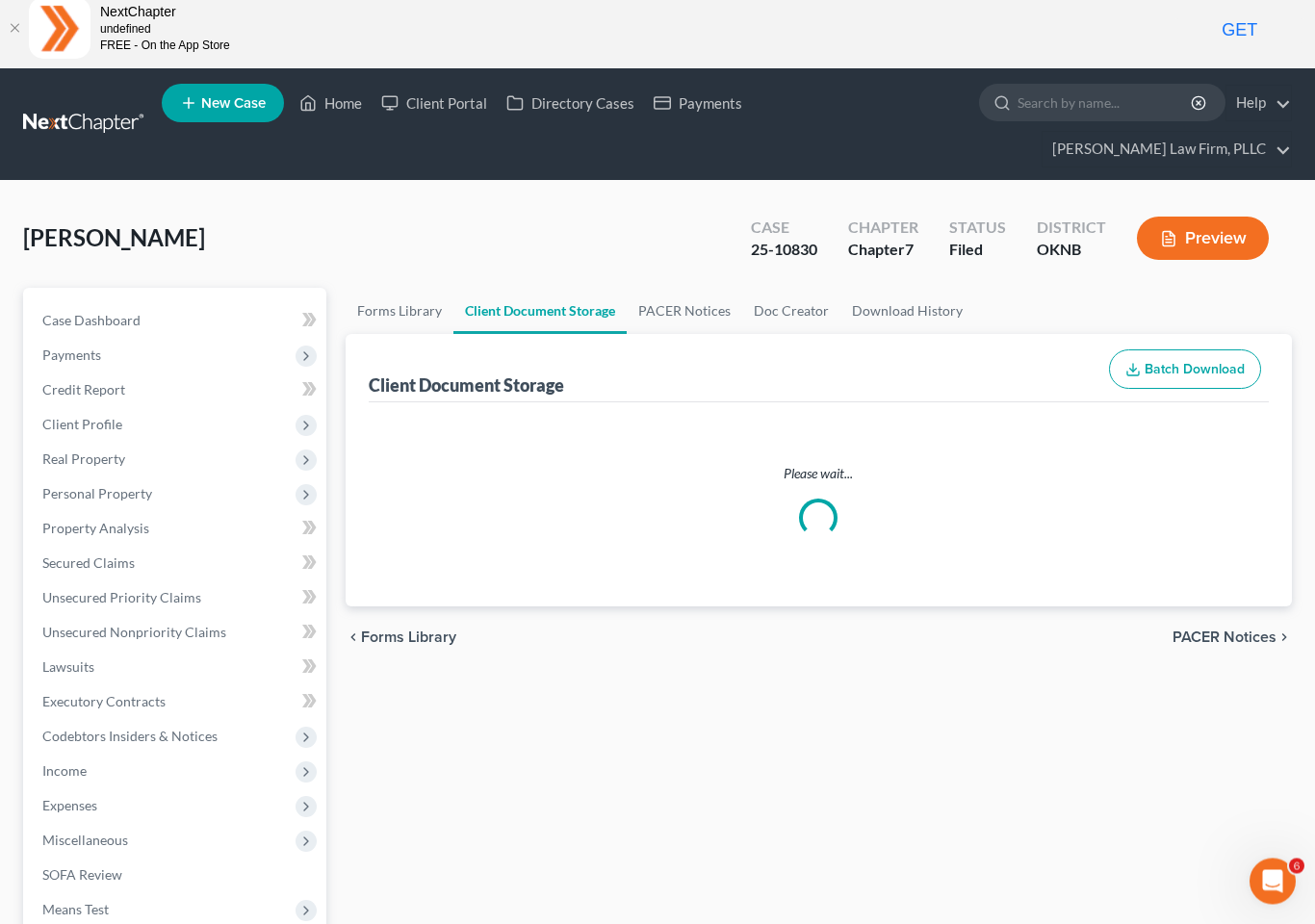 select on "5" 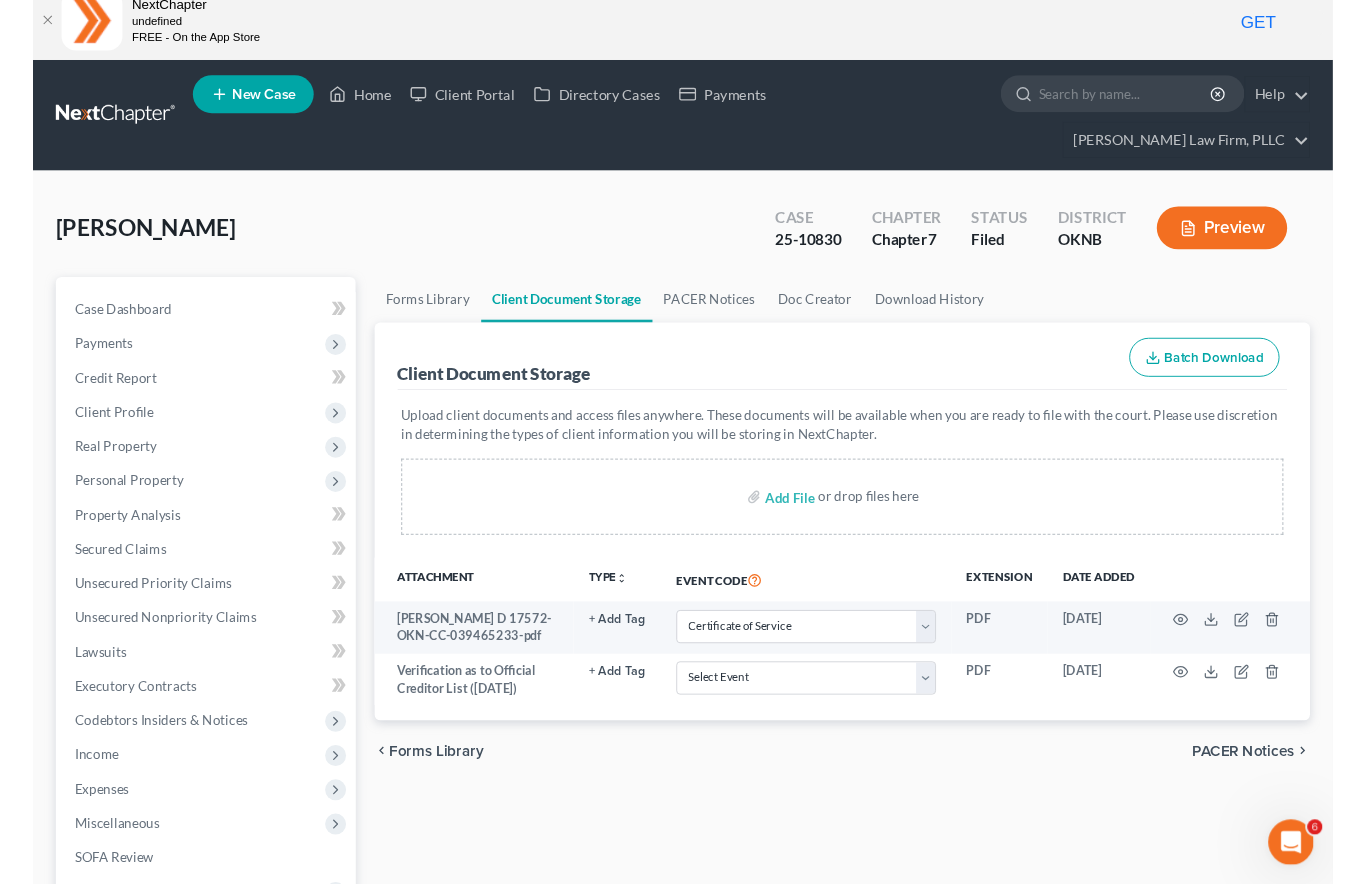 scroll, scrollTop: 66, scrollLeft: 0, axis: vertical 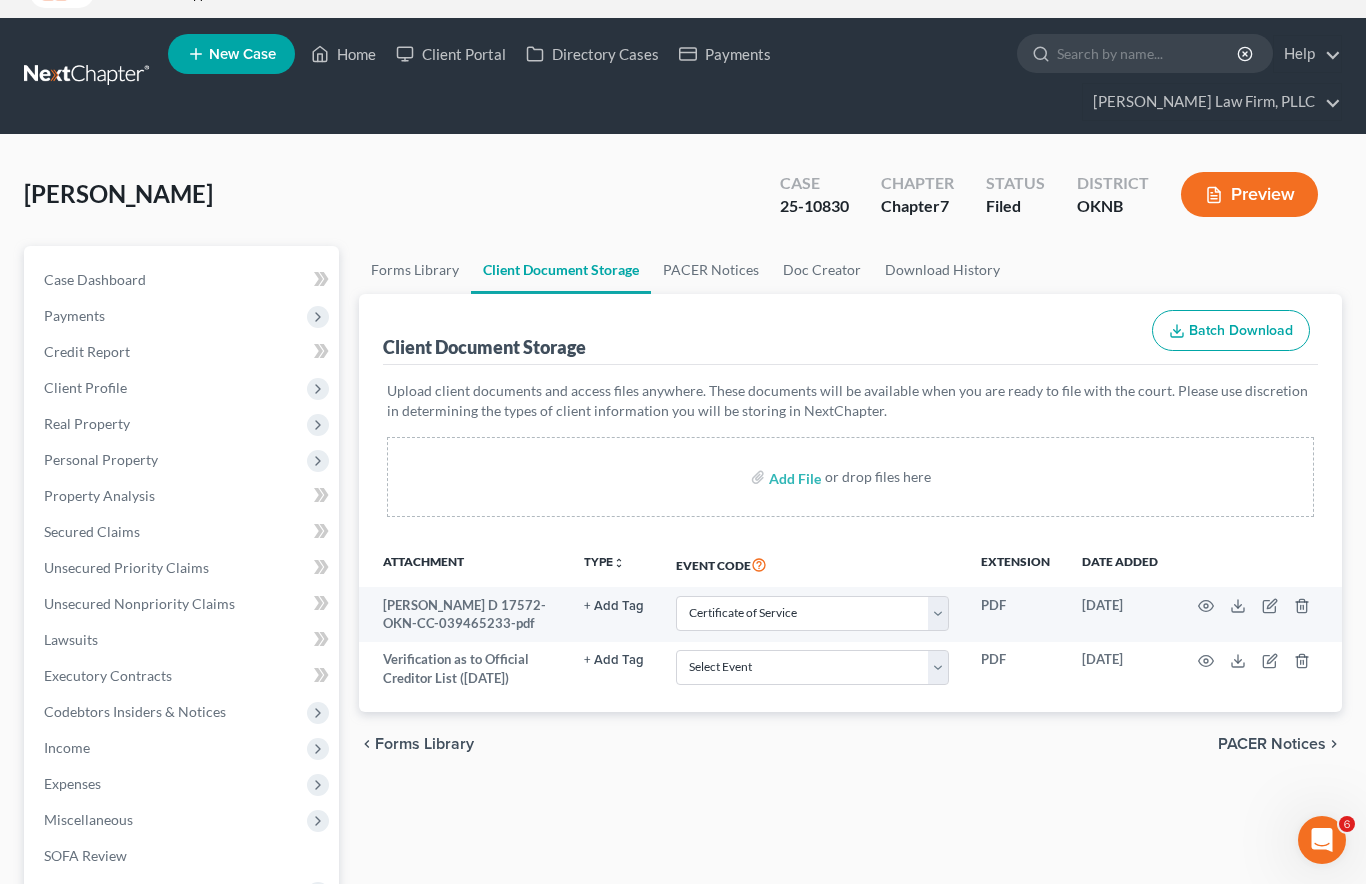 click on "Personal Property" at bounding box center [183, 460] 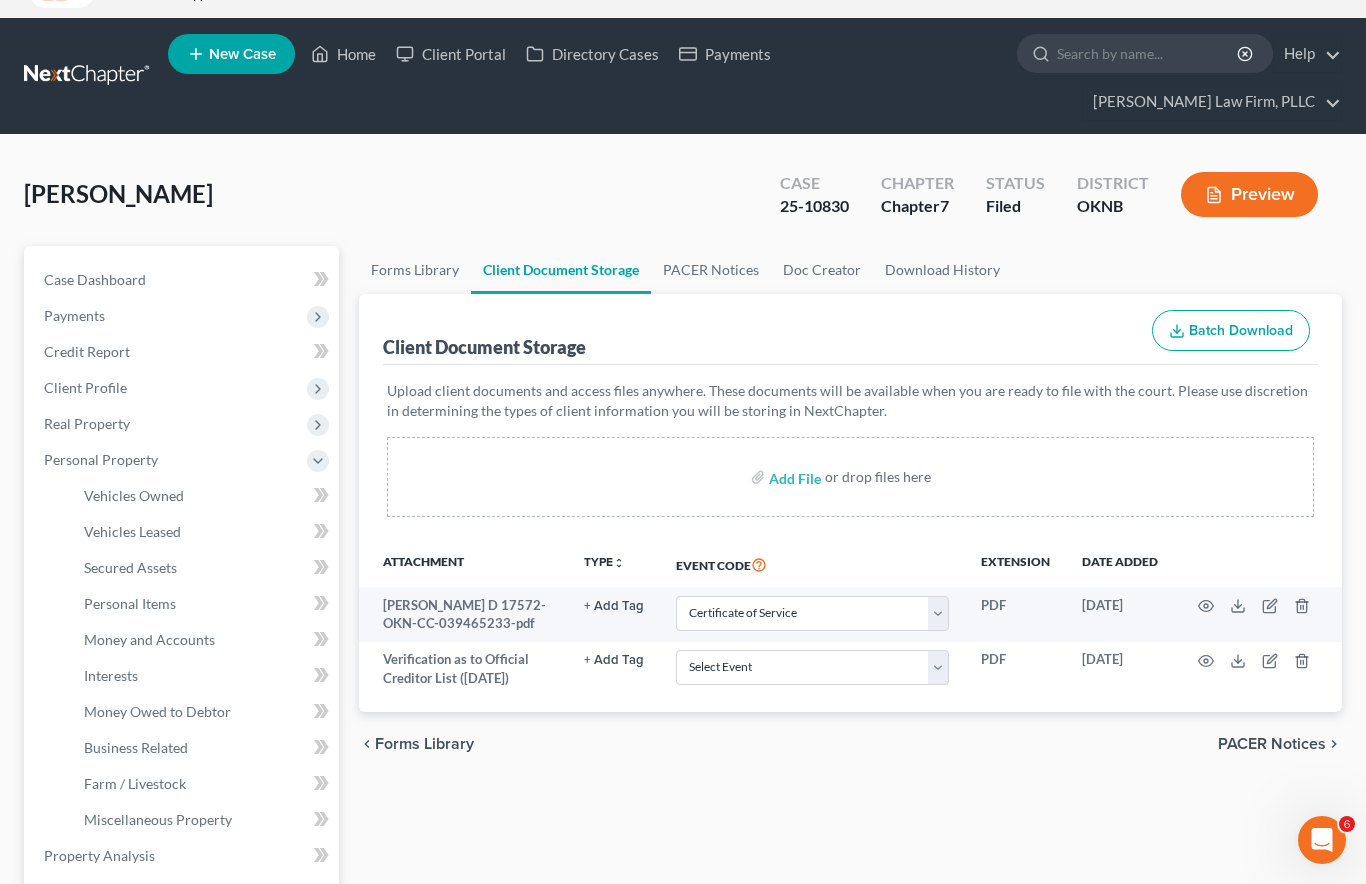 click on "Vehicles Owned" at bounding box center (203, 496) 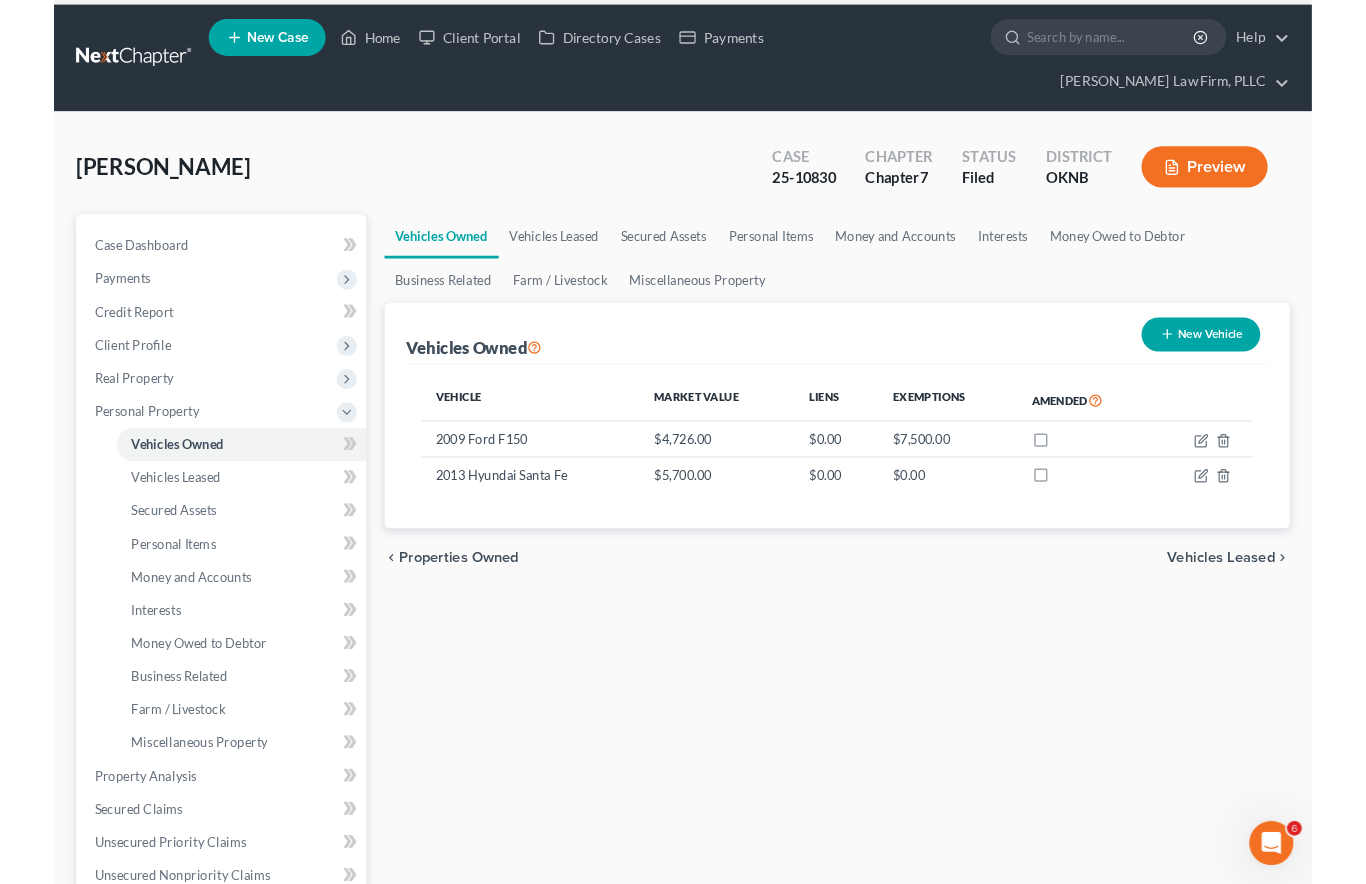 scroll, scrollTop: 80, scrollLeft: 0, axis: vertical 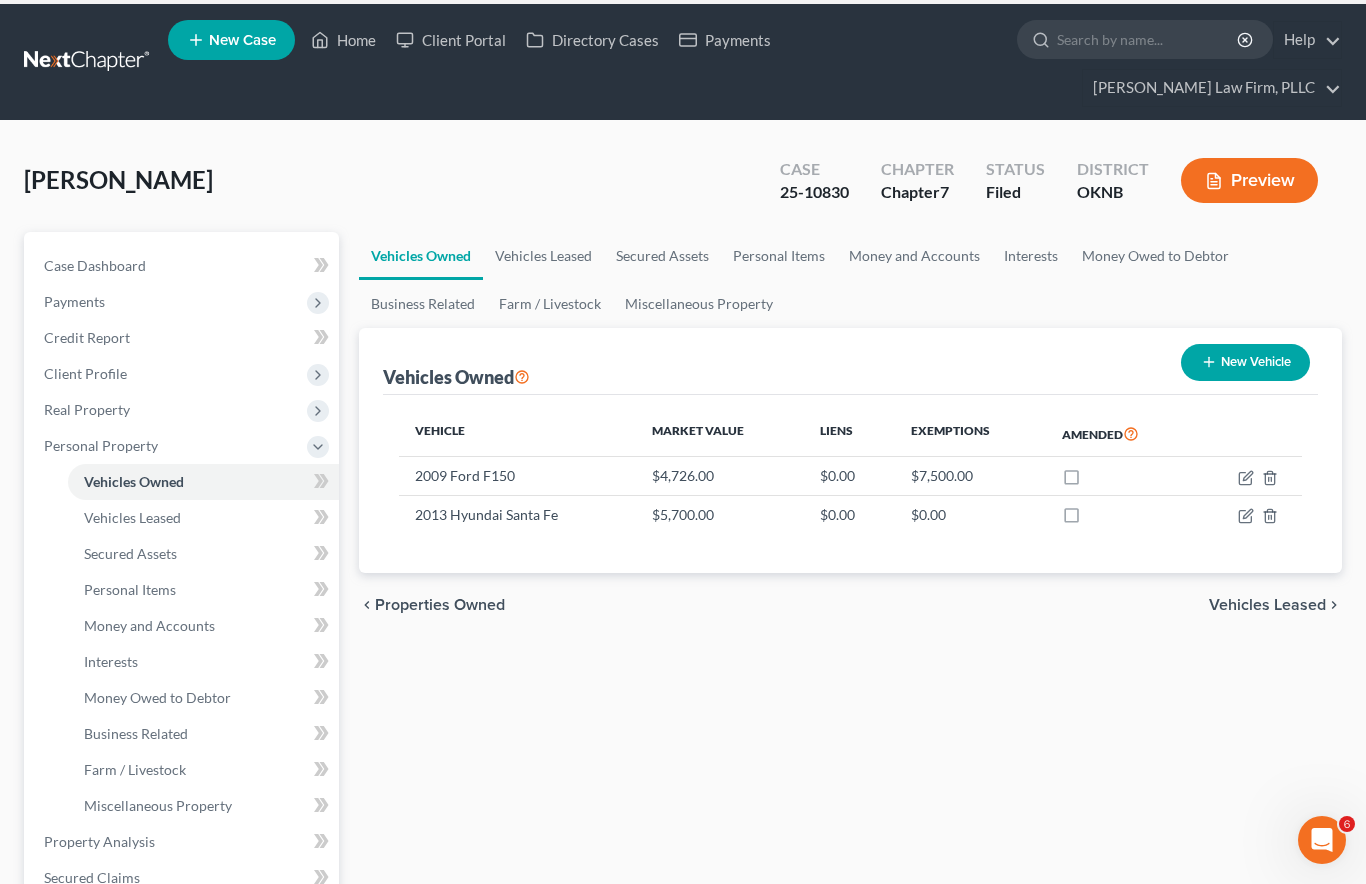 click on "2009 Ford F150" at bounding box center [517, 476] 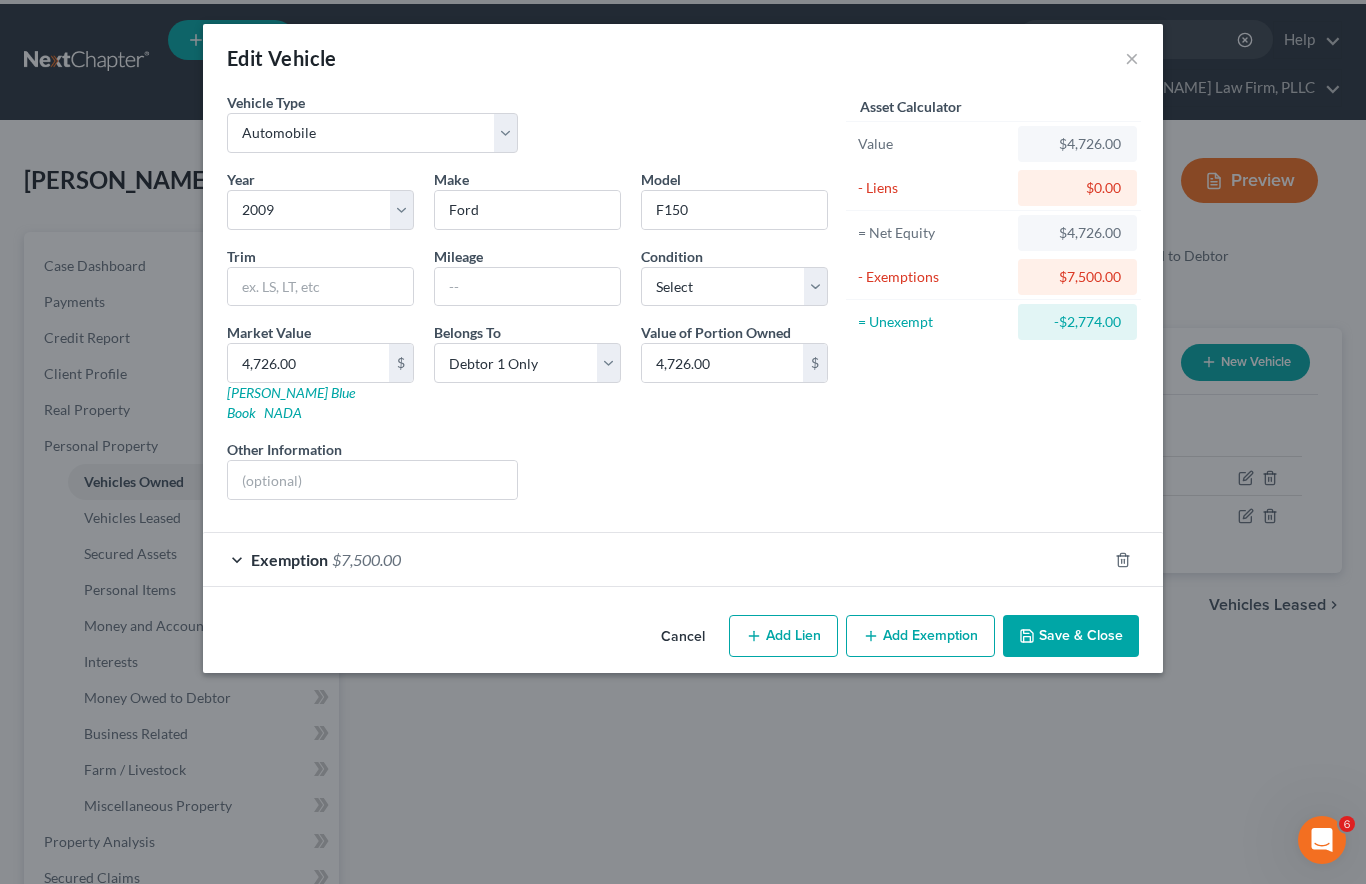 click on "×" at bounding box center [1132, 58] 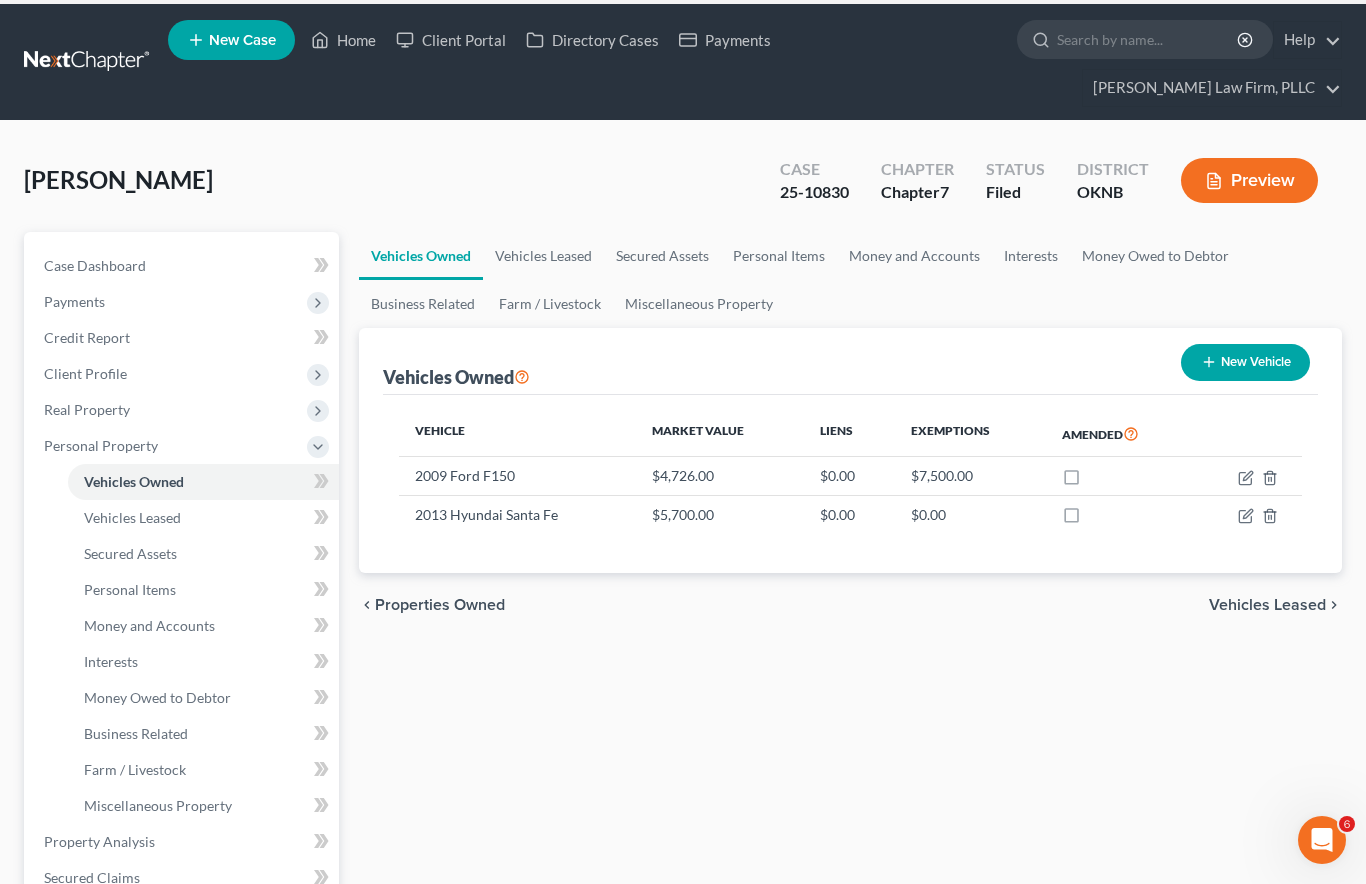 click 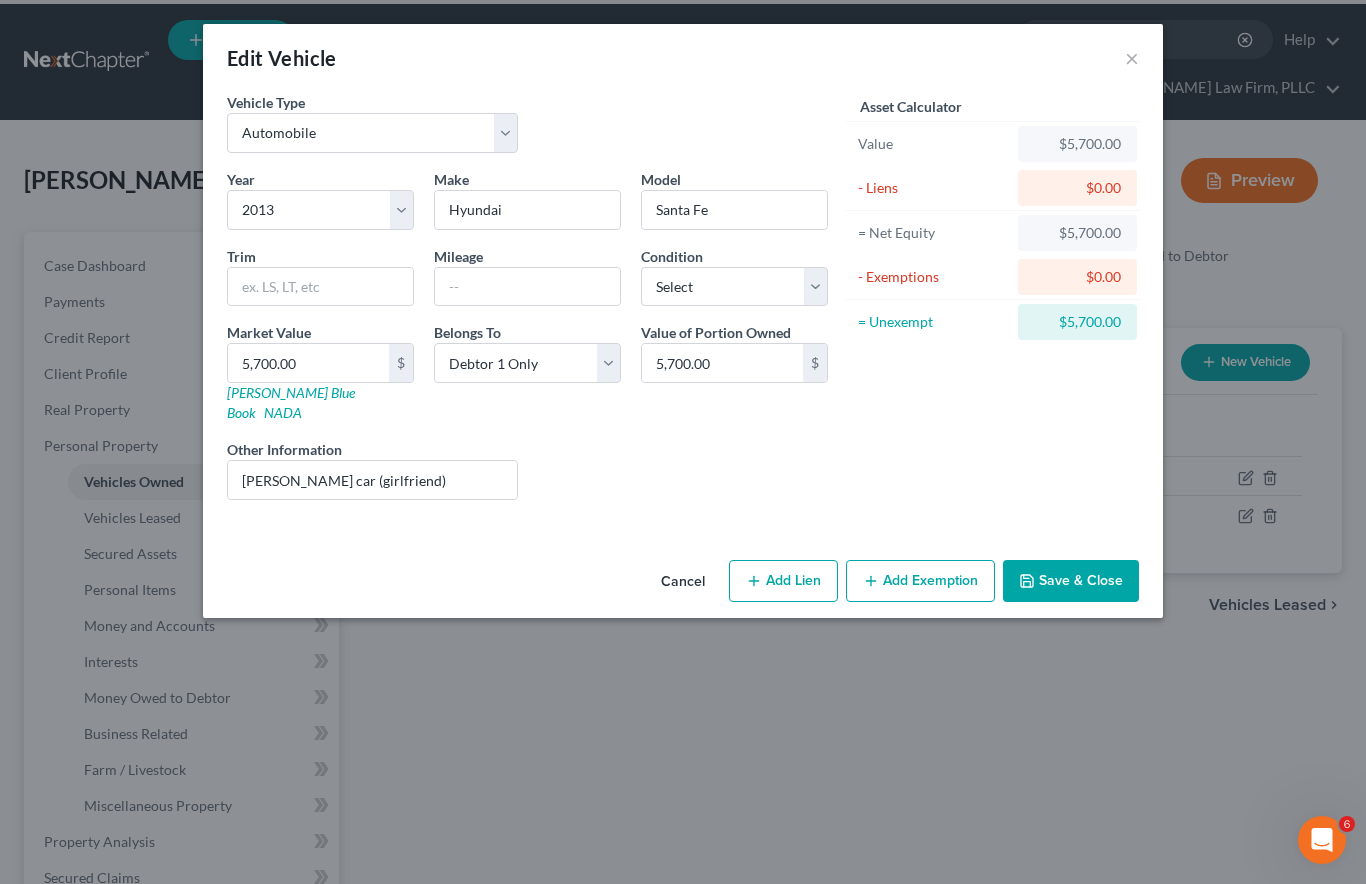 click on "×" at bounding box center [1132, 58] 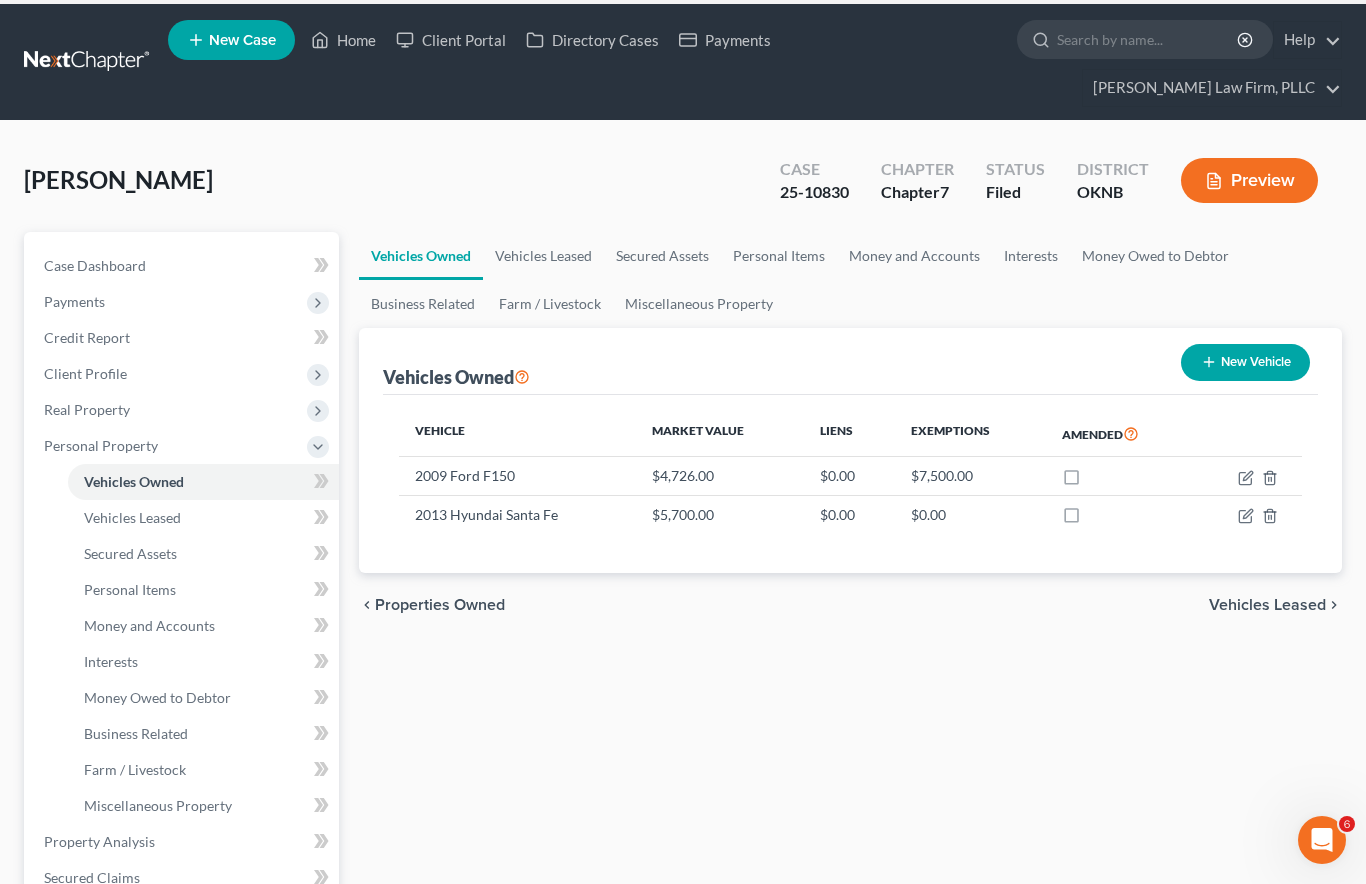 click 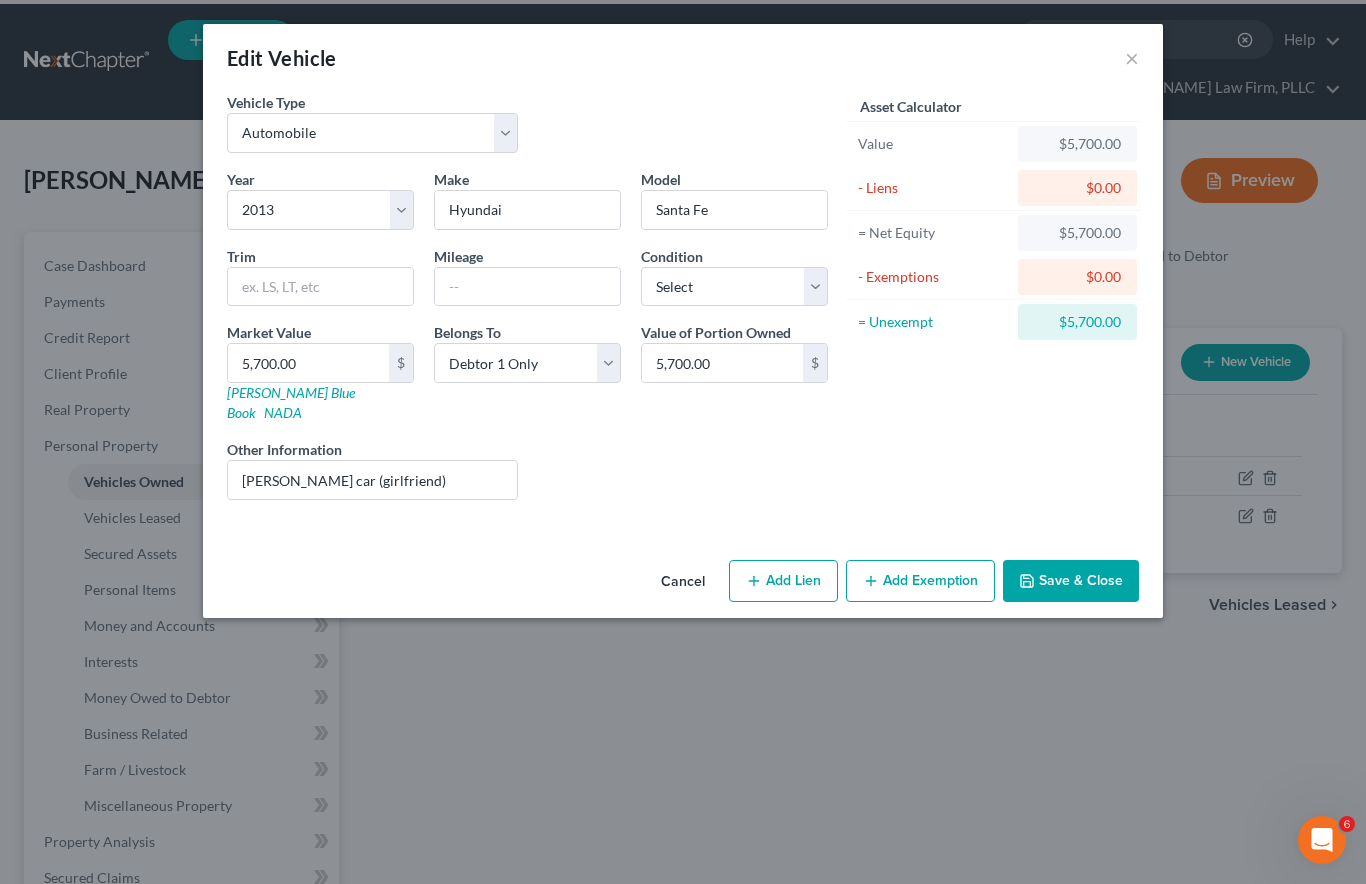 click on "×" at bounding box center [1132, 58] 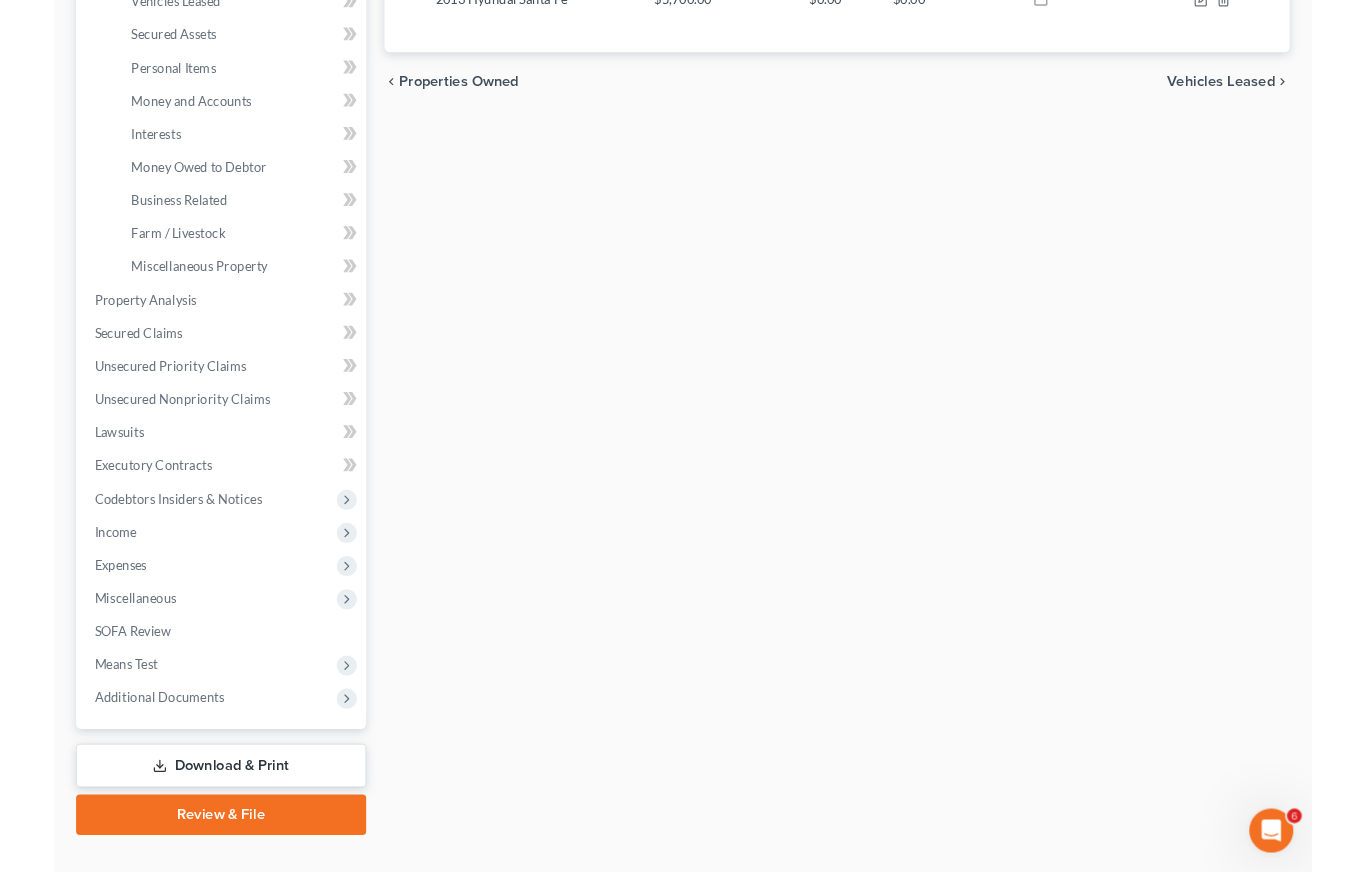 scroll, scrollTop: 658, scrollLeft: 0, axis: vertical 